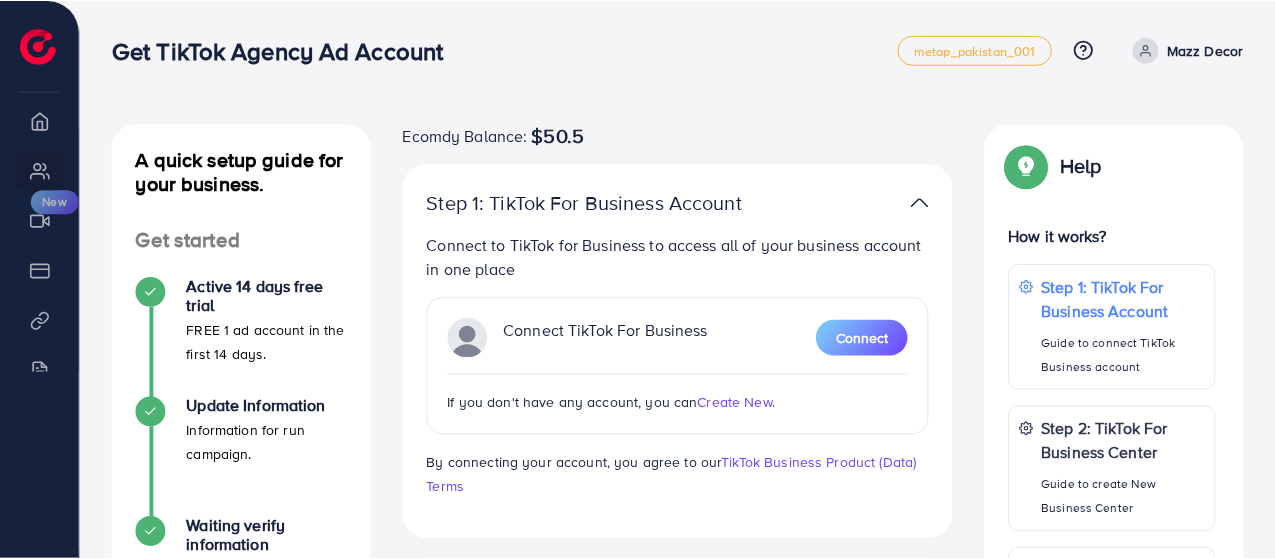 scroll, scrollTop: 0, scrollLeft: 0, axis: both 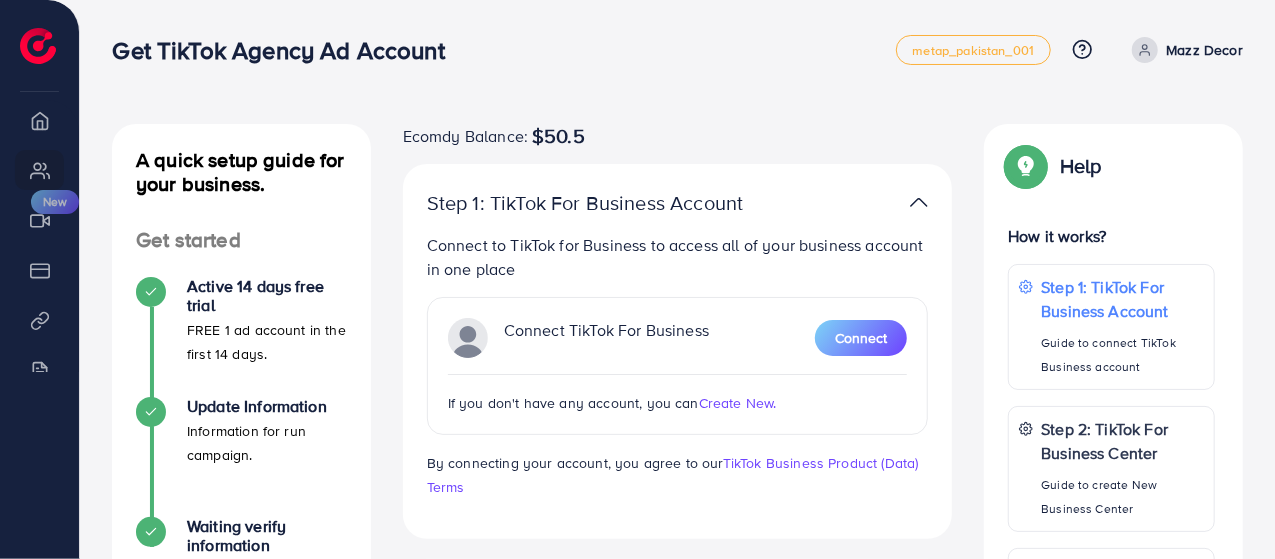 click on "Create New." at bounding box center (738, 403) 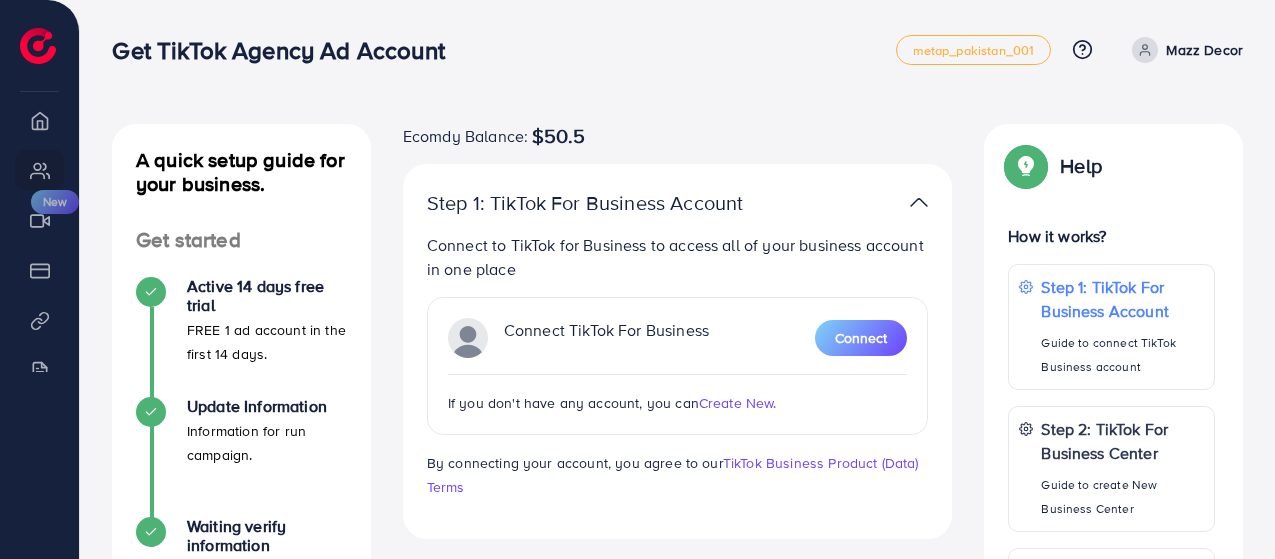 scroll, scrollTop: 0, scrollLeft: 0, axis: both 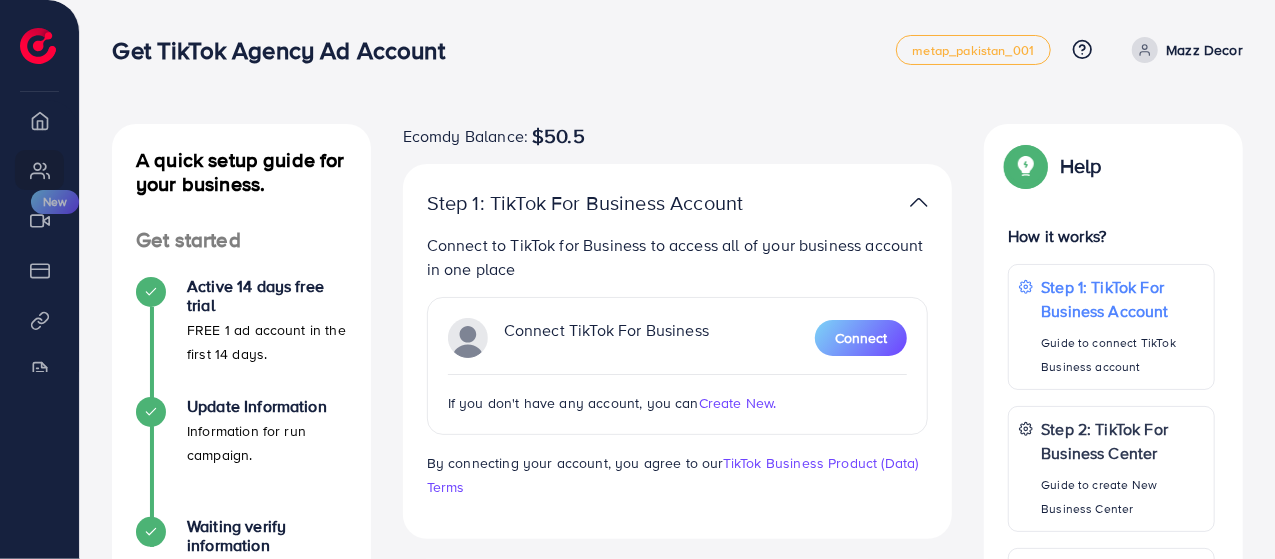 click on "Create New." at bounding box center (738, 403) 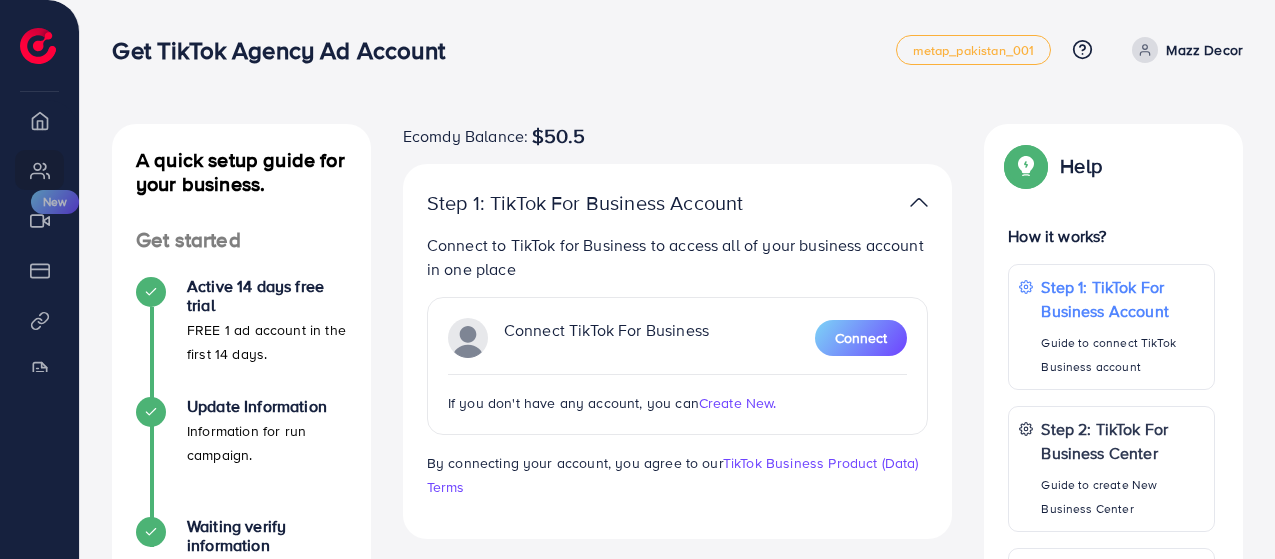 scroll, scrollTop: 0, scrollLeft: 0, axis: both 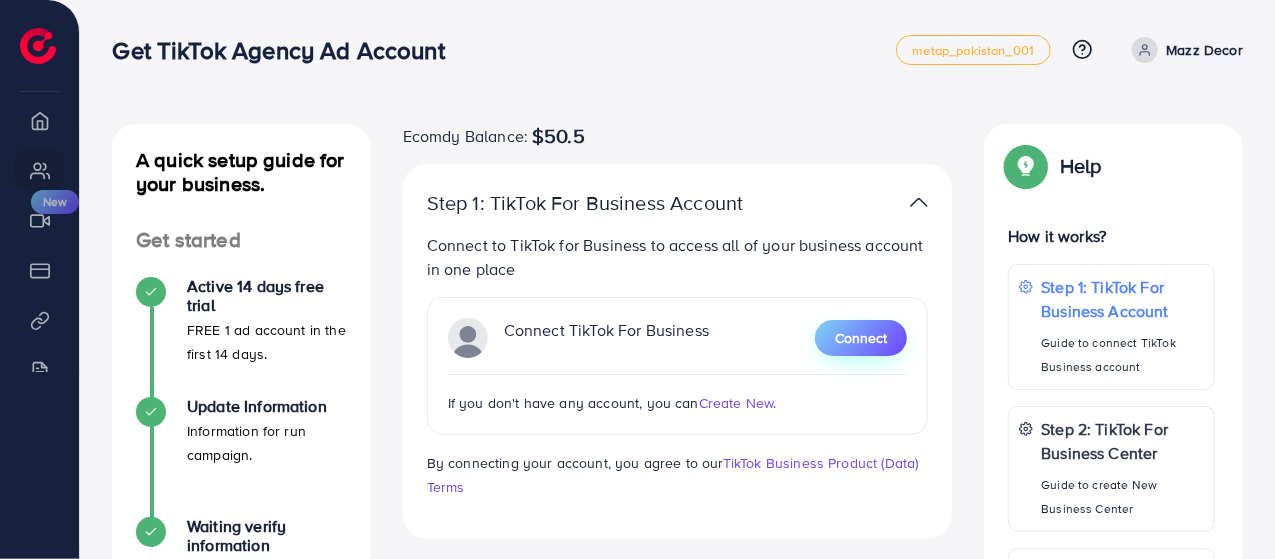 click on "Connect" at bounding box center [861, 338] 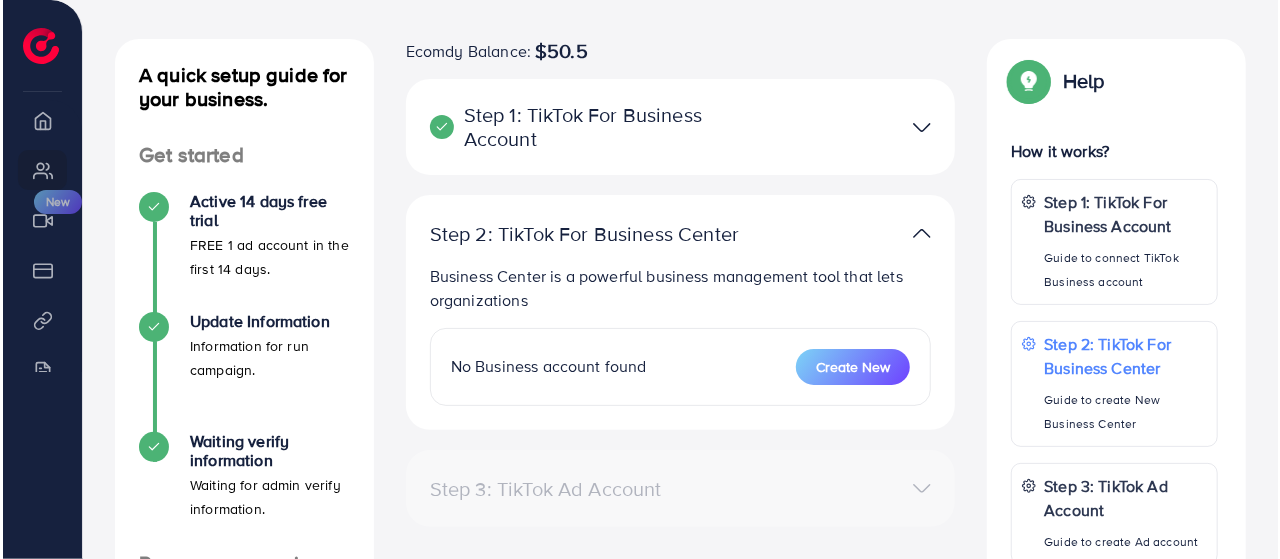 scroll, scrollTop: 86, scrollLeft: 0, axis: vertical 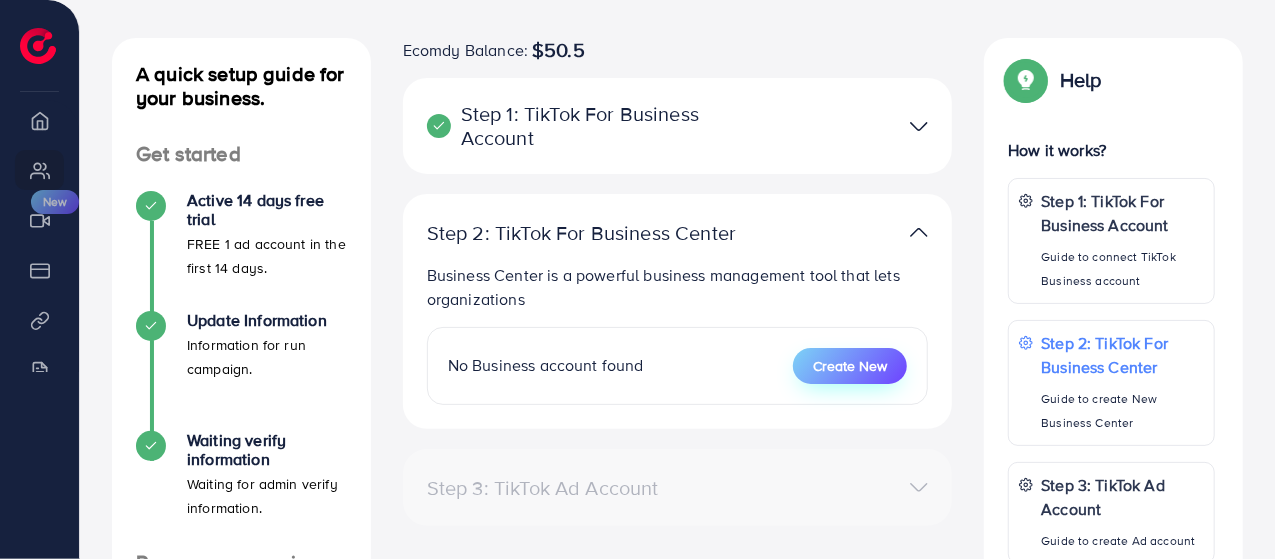 click on "Create New" at bounding box center (850, 366) 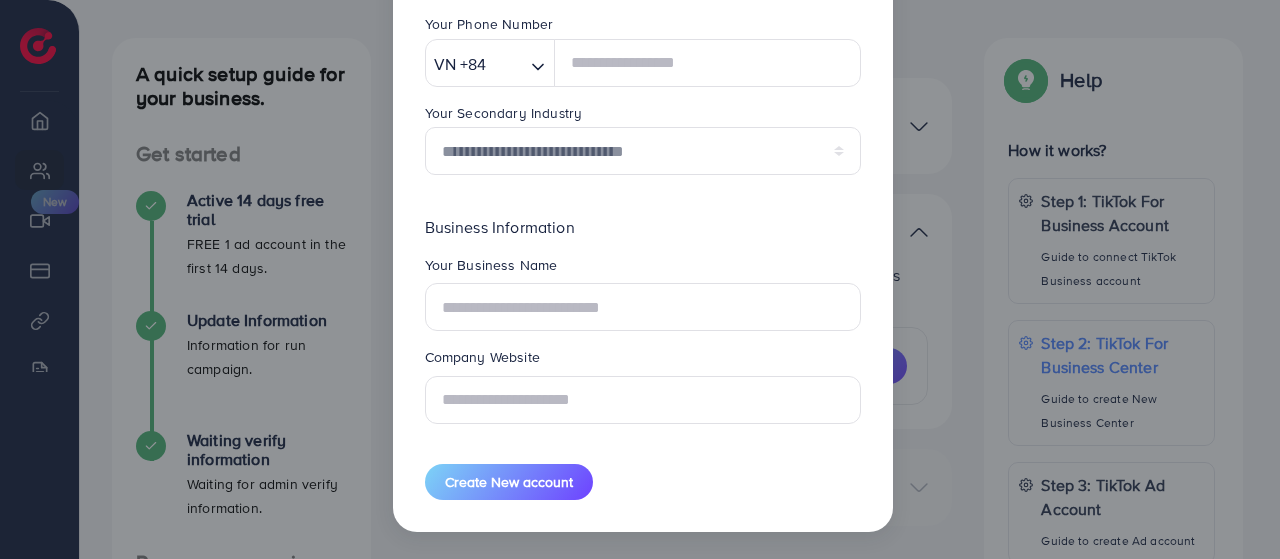 scroll, scrollTop: 0, scrollLeft: 0, axis: both 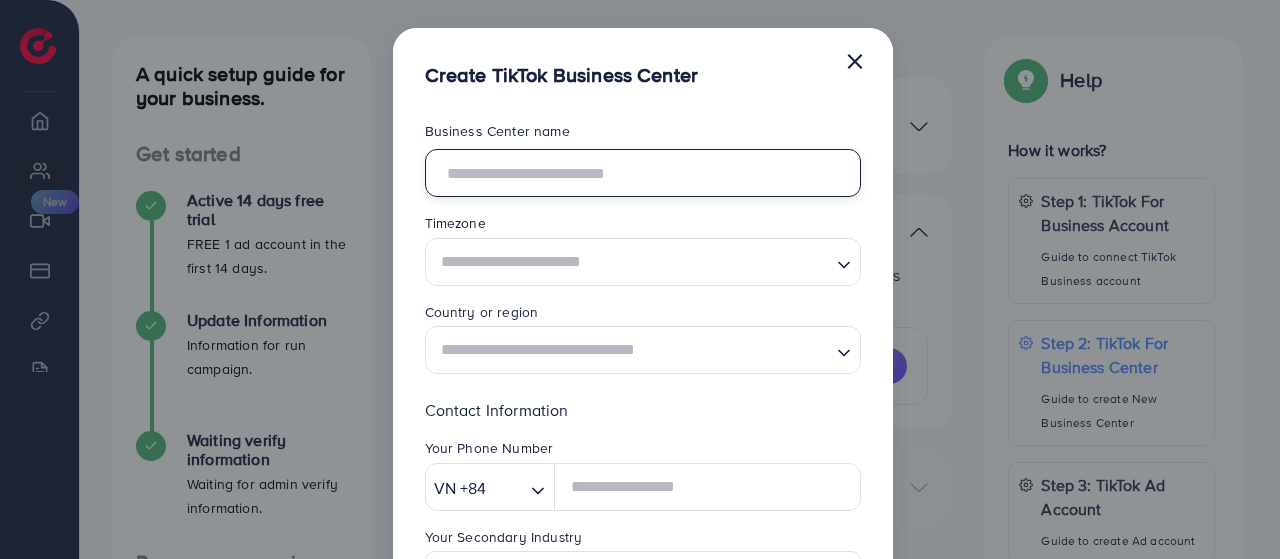 click at bounding box center [643, 173] 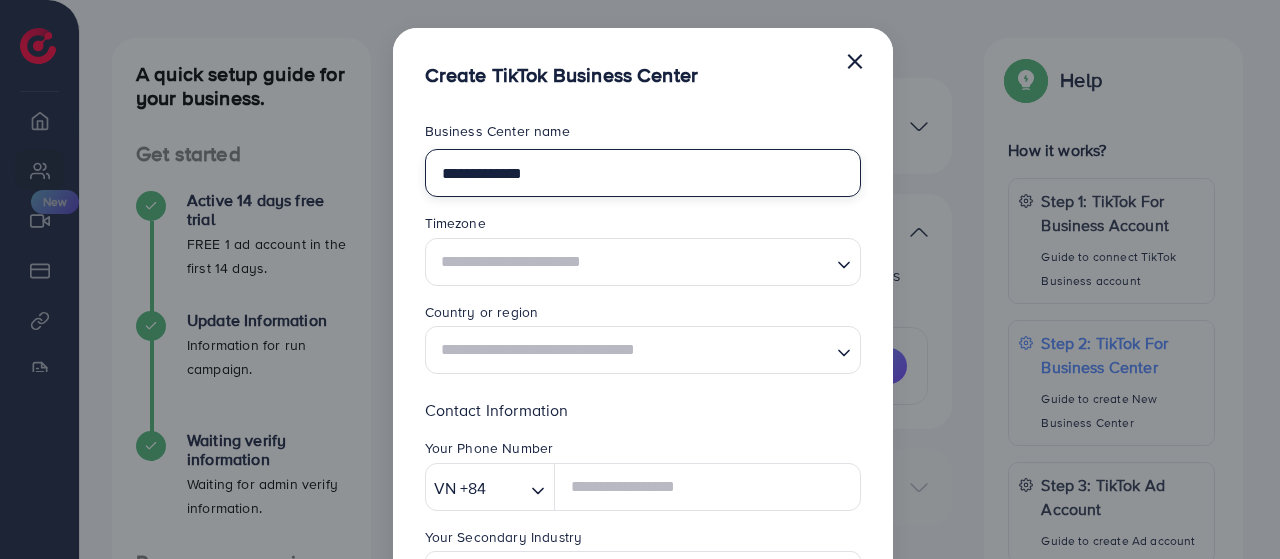 type on "**********" 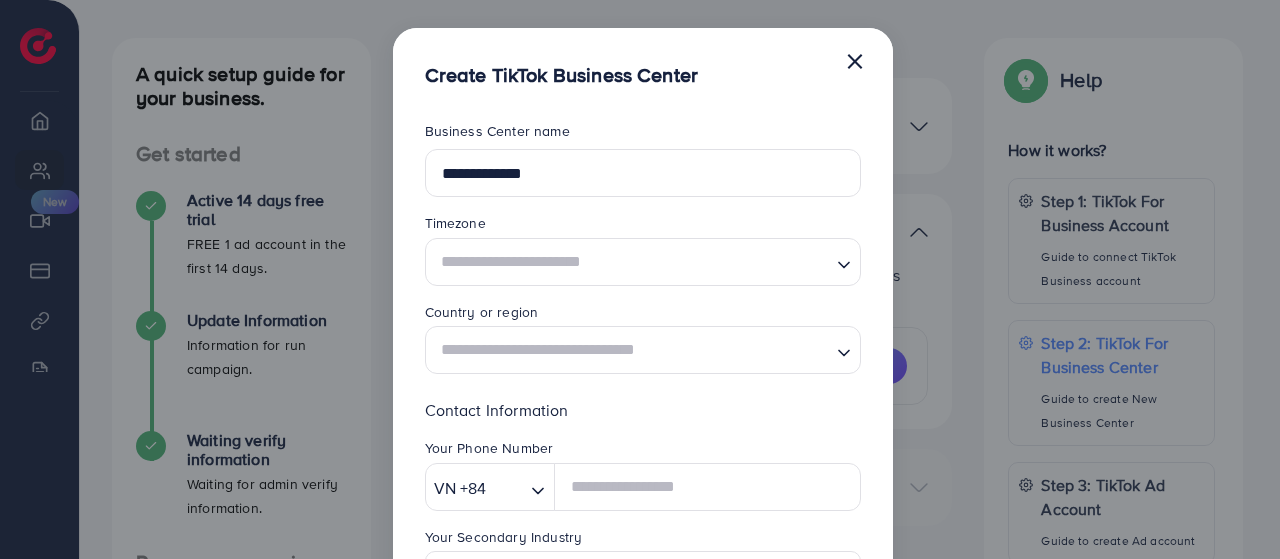 click at bounding box center [631, 261] 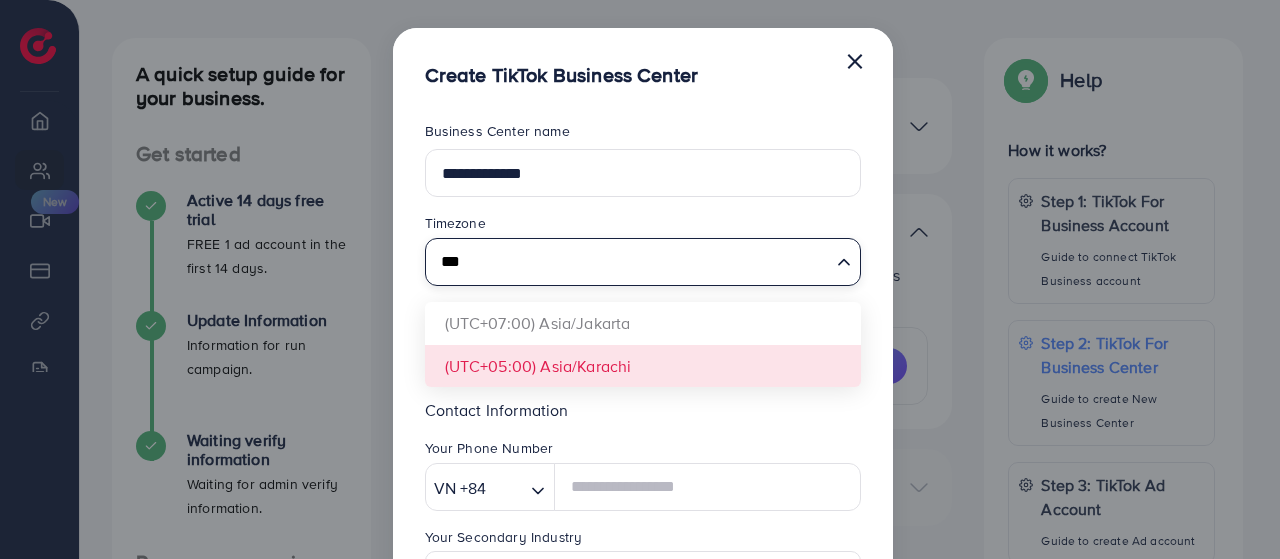 type on "***" 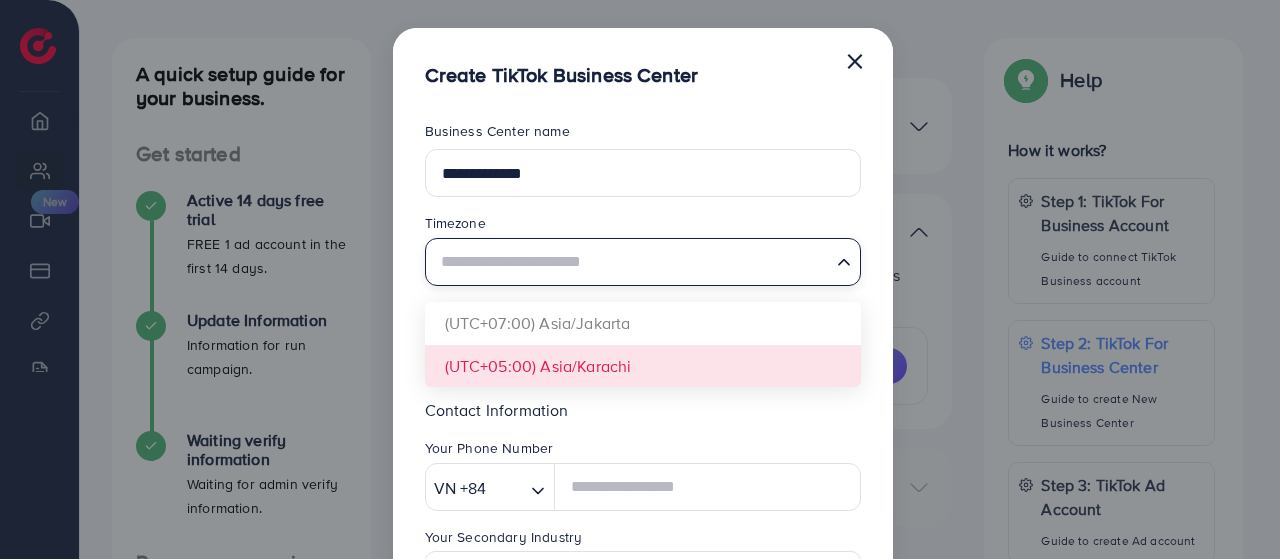 click on "**********" at bounding box center (643, 522) 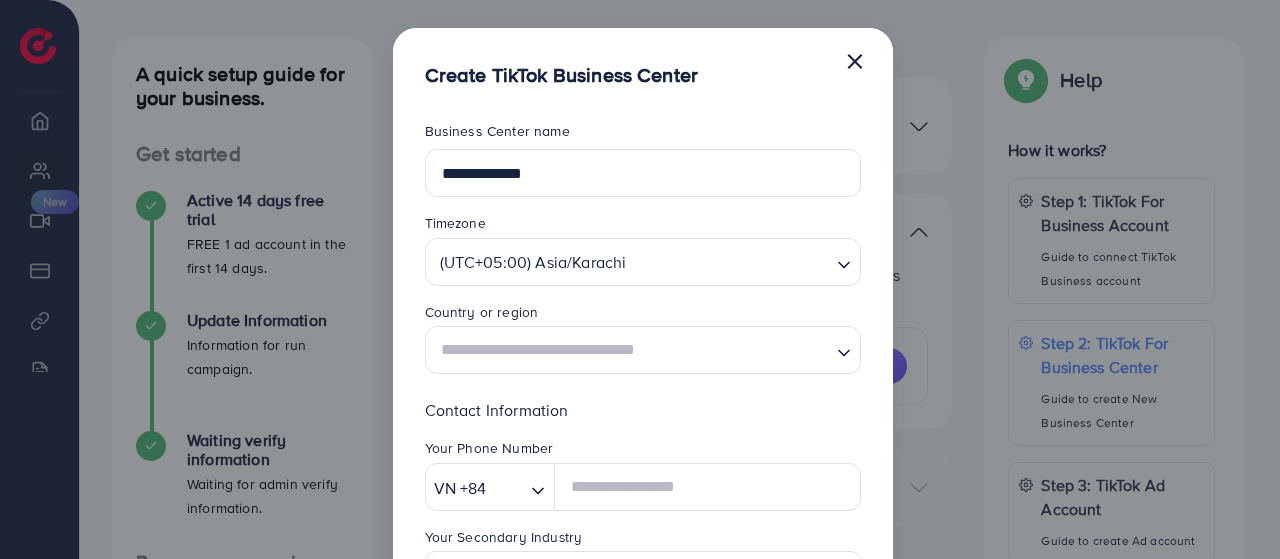 click on "Loading..." at bounding box center (643, 350) 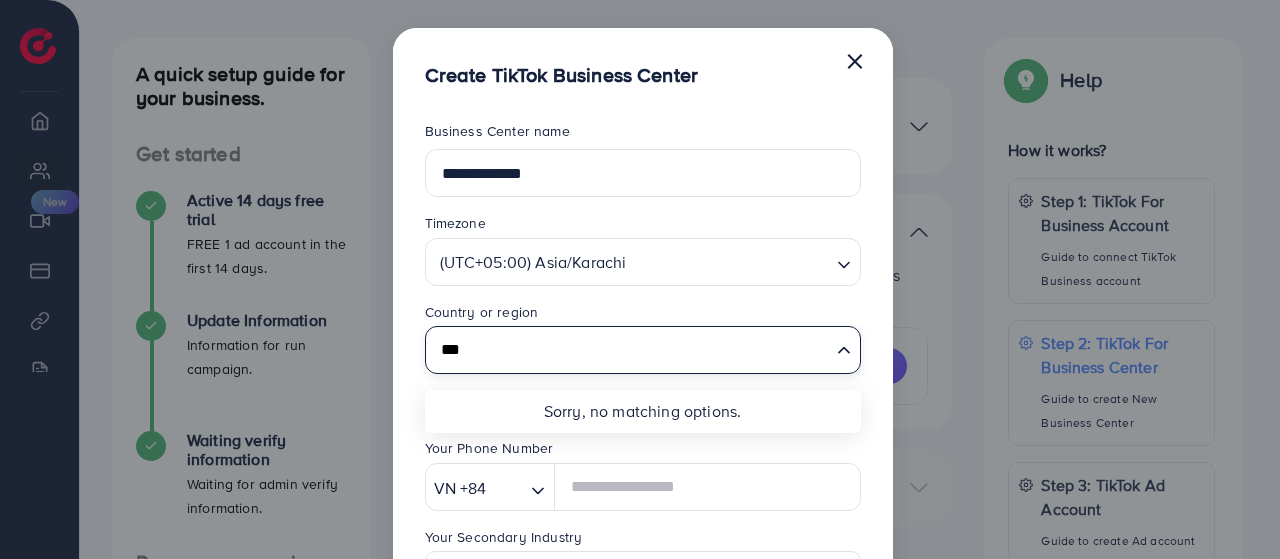 type on "***" 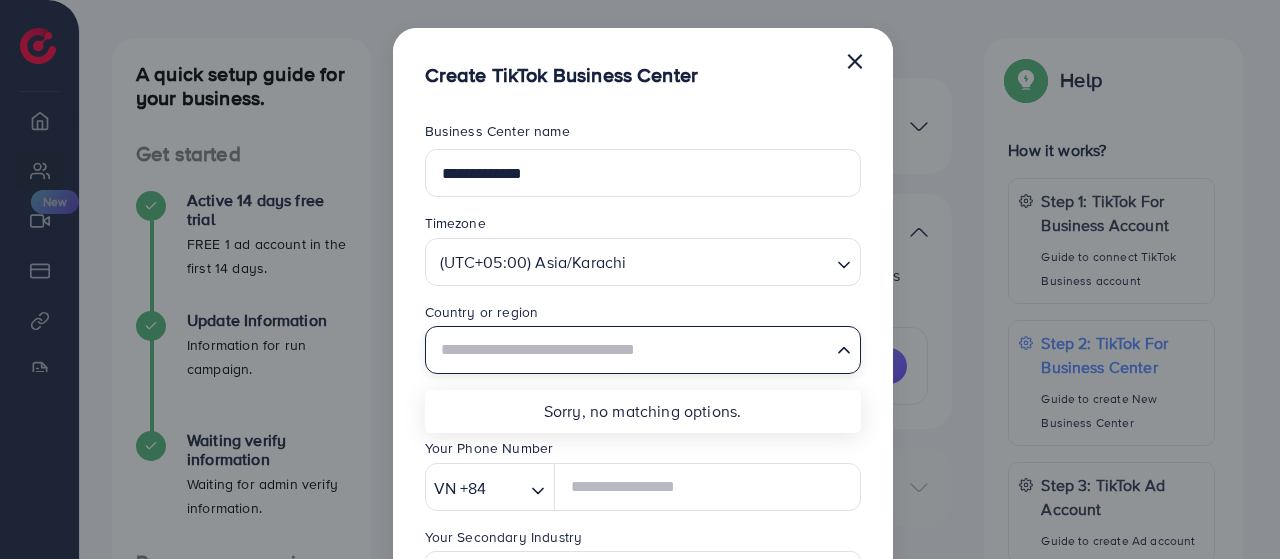 click on "**********" at bounding box center [643, 522] 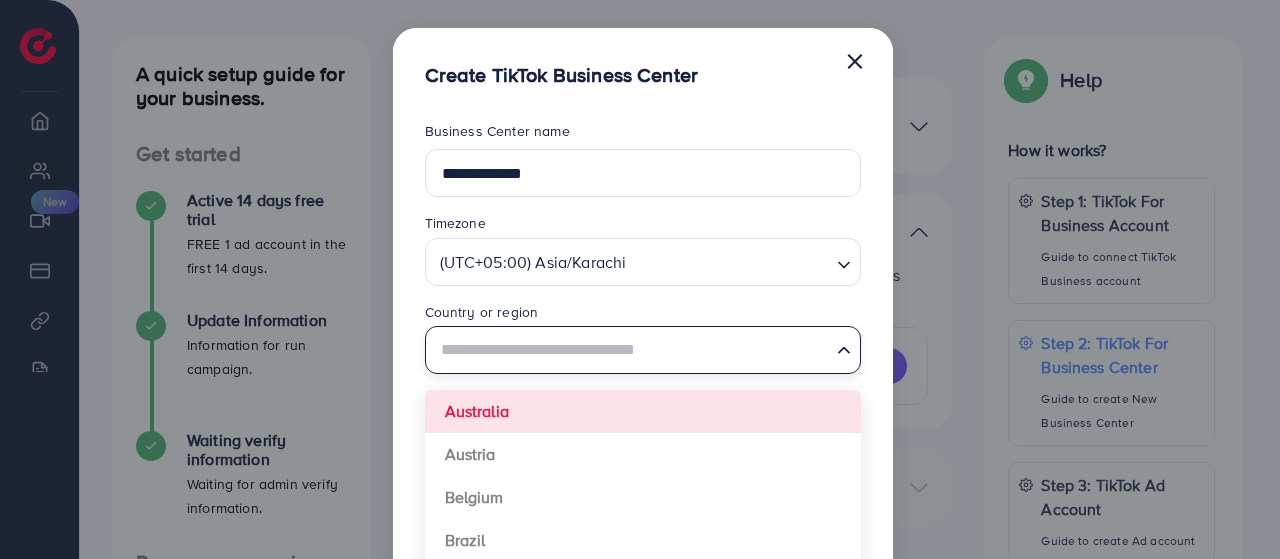 click at bounding box center [631, 350] 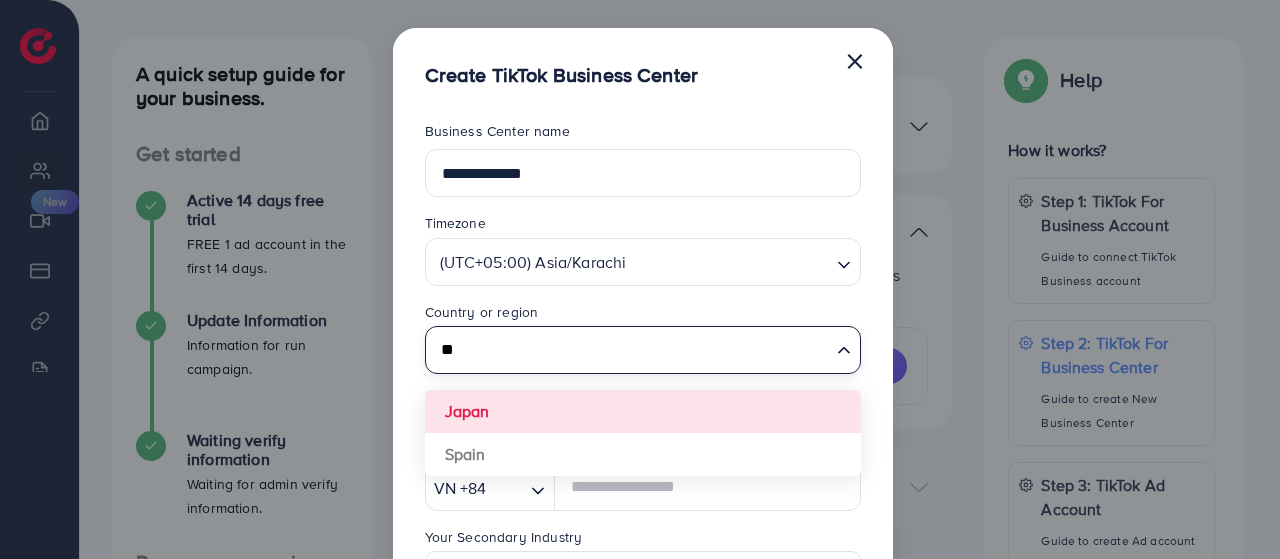 type on "**" 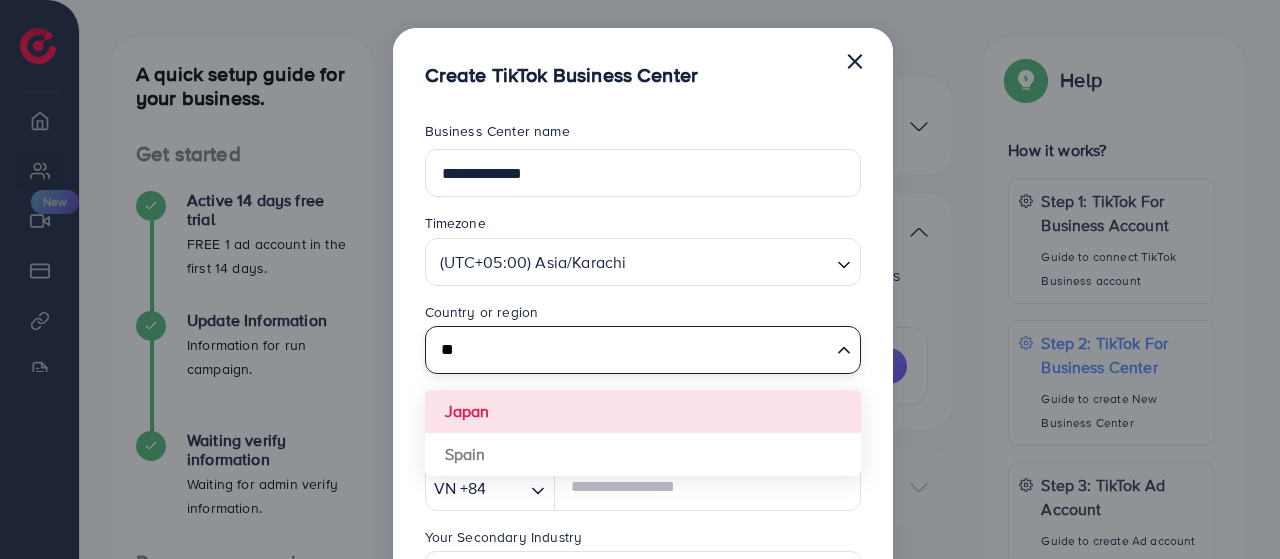type 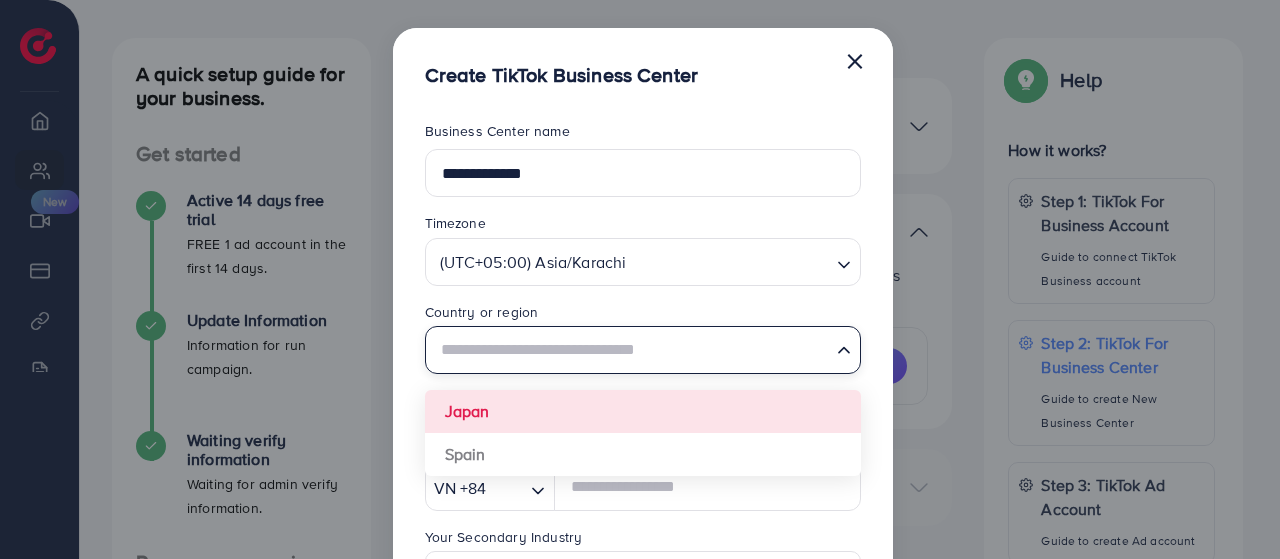 click on "**********" at bounding box center (643, 522) 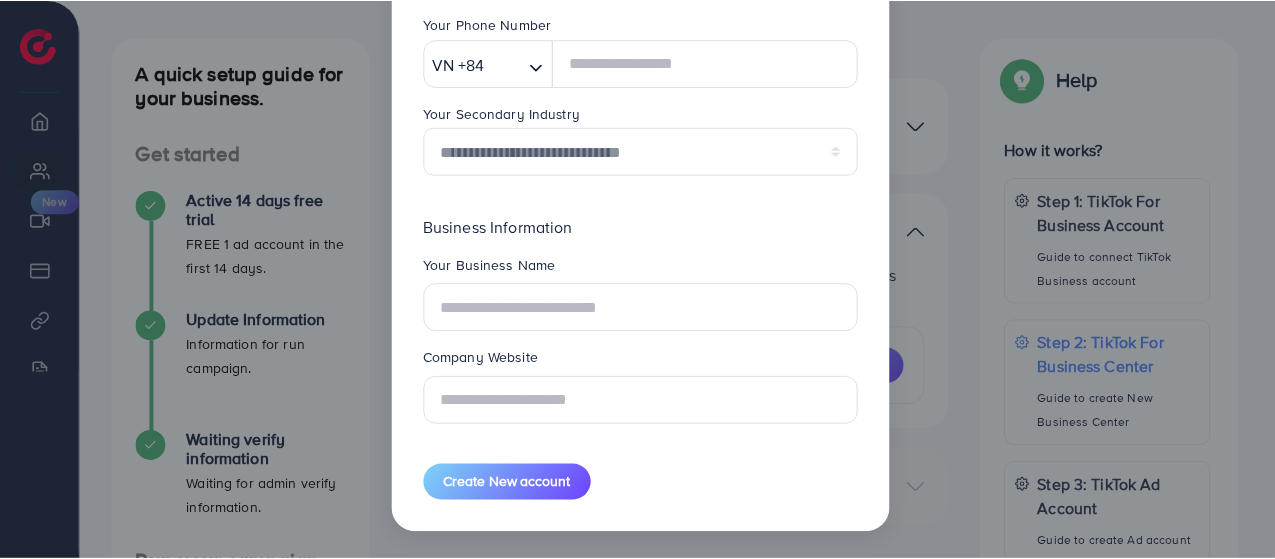 scroll, scrollTop: 0, scrollLeft: 0, axis: both 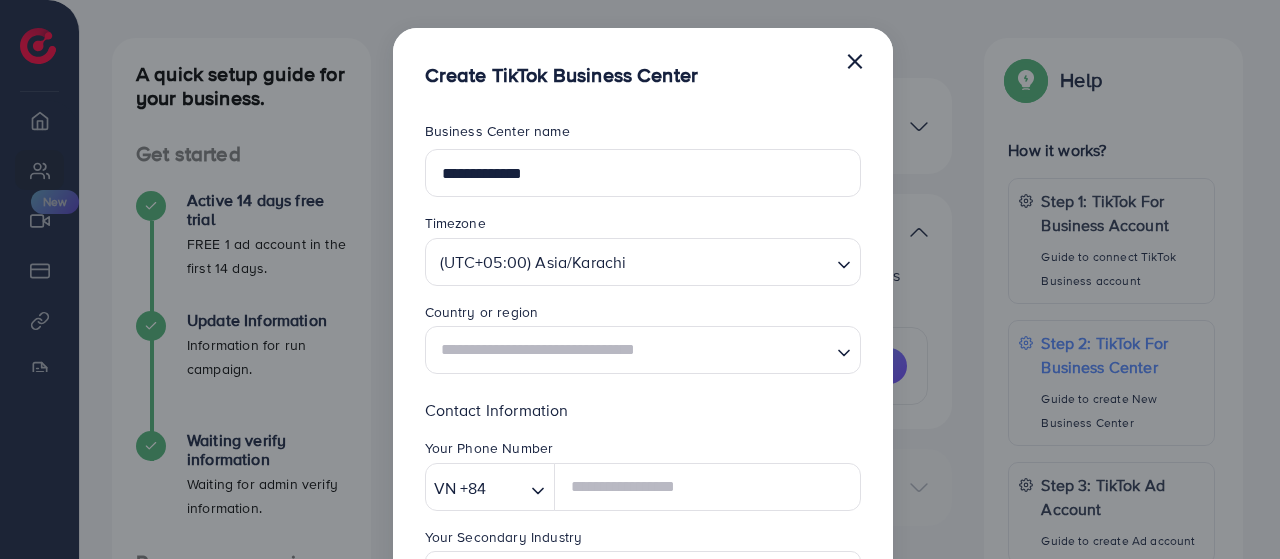 click on "×" at bounding box center (855, 60) 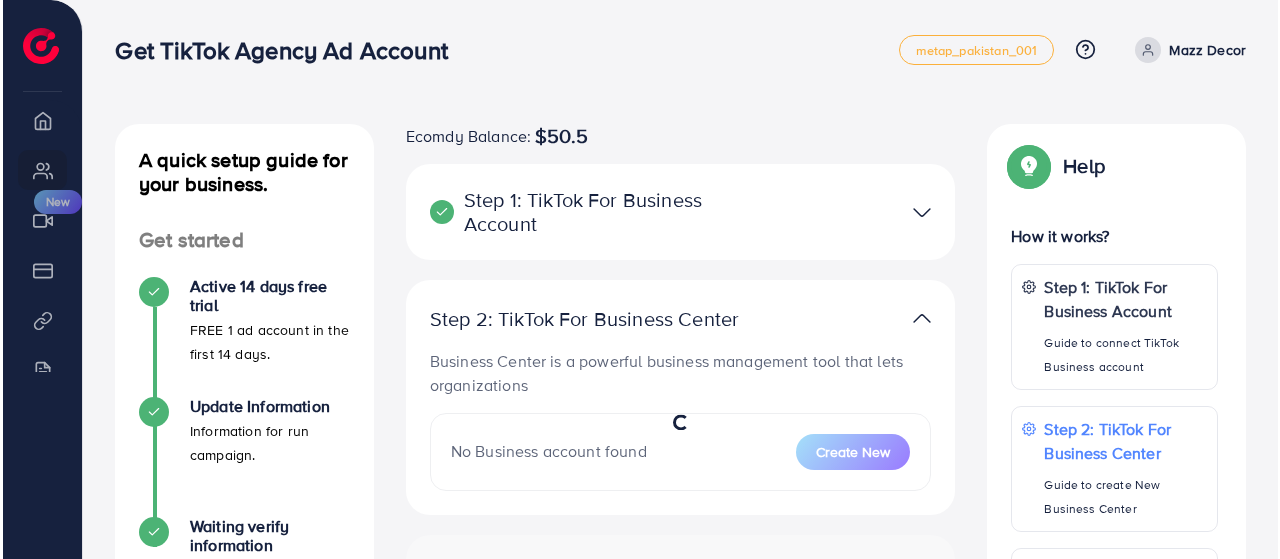 scroll, scrollTop: 0, scrollLeft: 0, axis: both 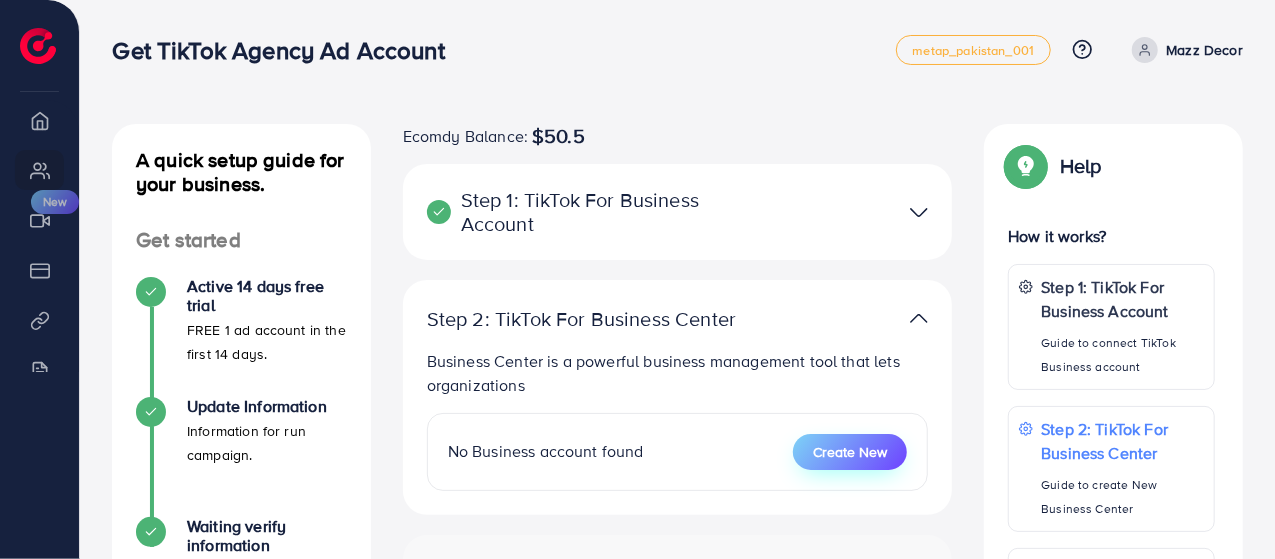 click on "Create New" at bounding box center (850, 452) 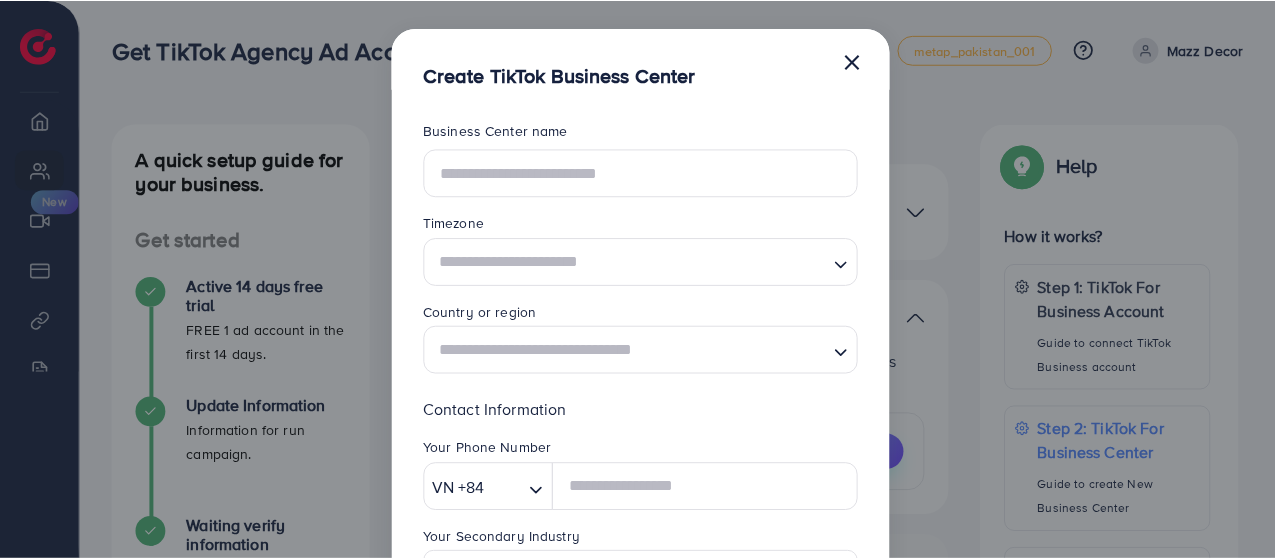 scroll, scrollTop: 0, scrollLeft: 0, axis: both 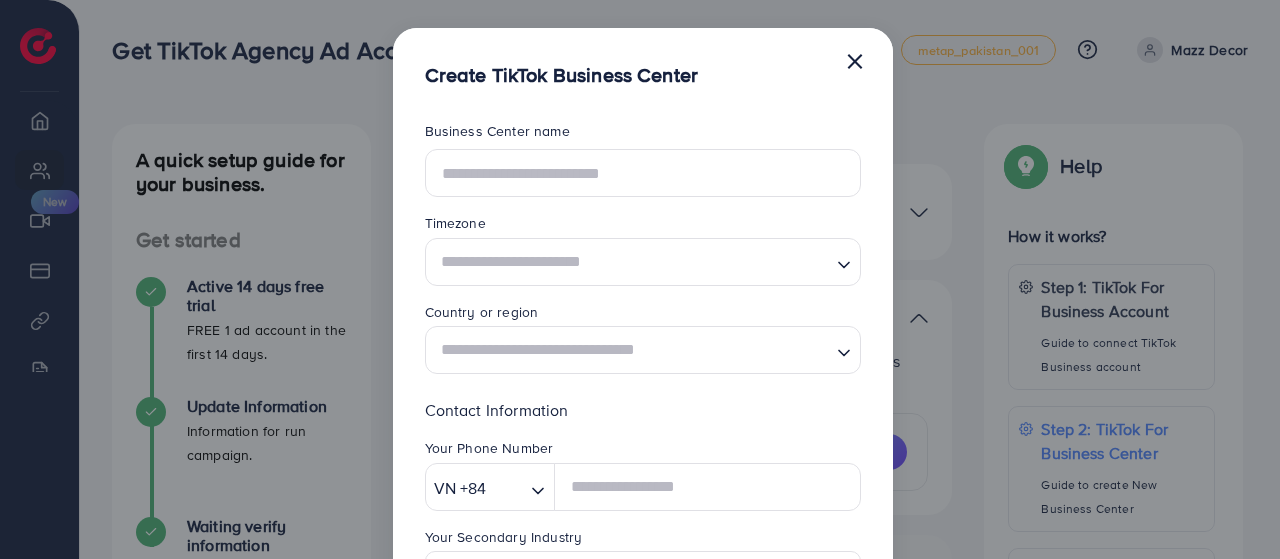 click at bounding box center [631, 350] 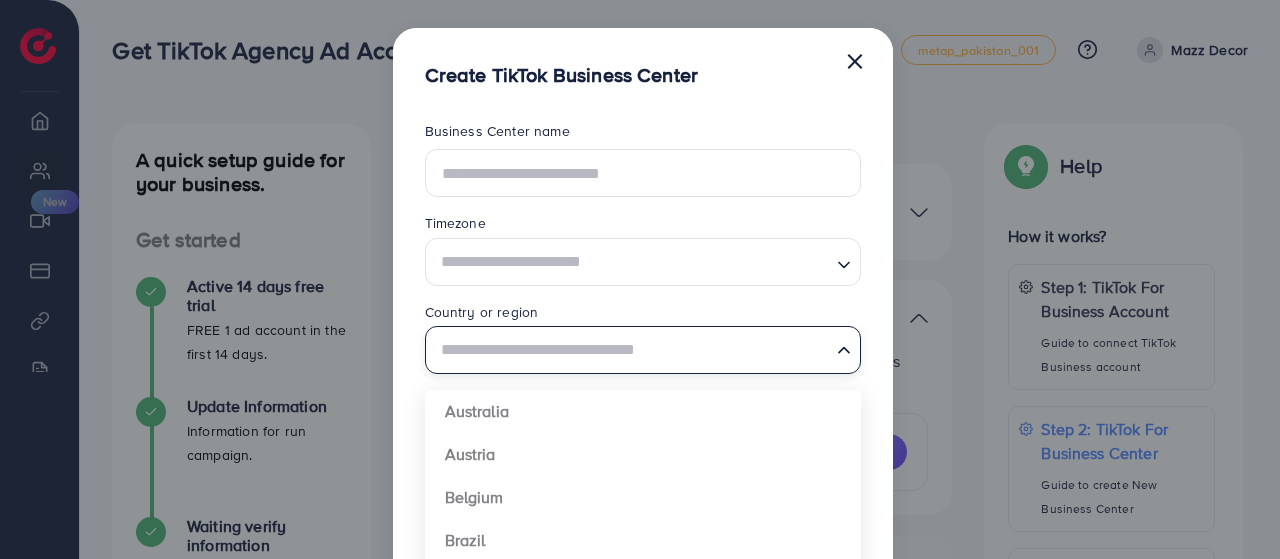 type on "********" 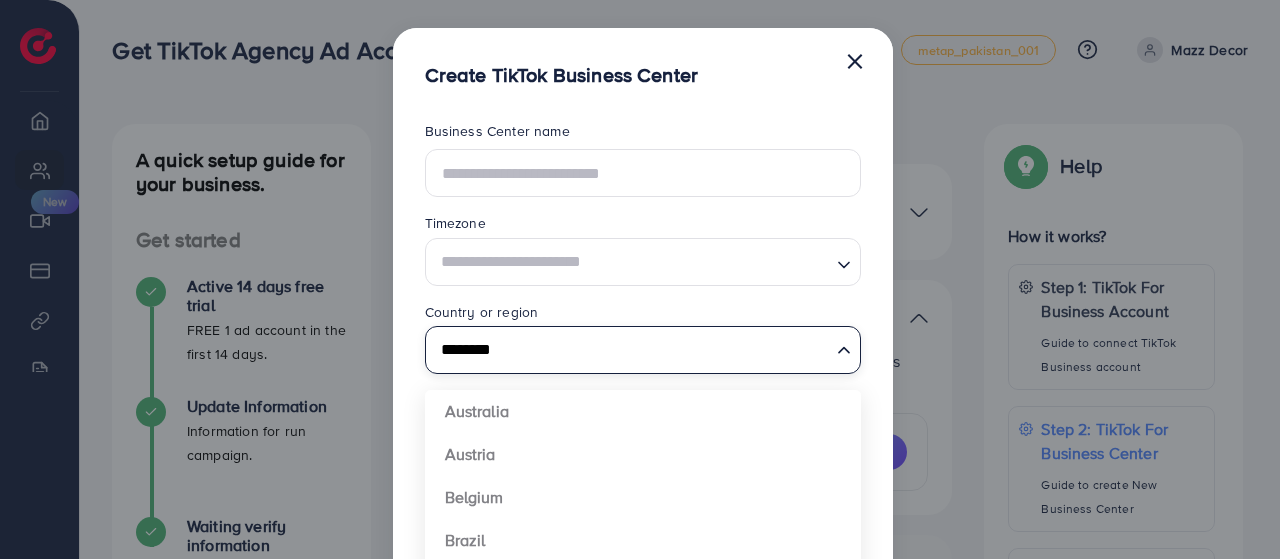 type 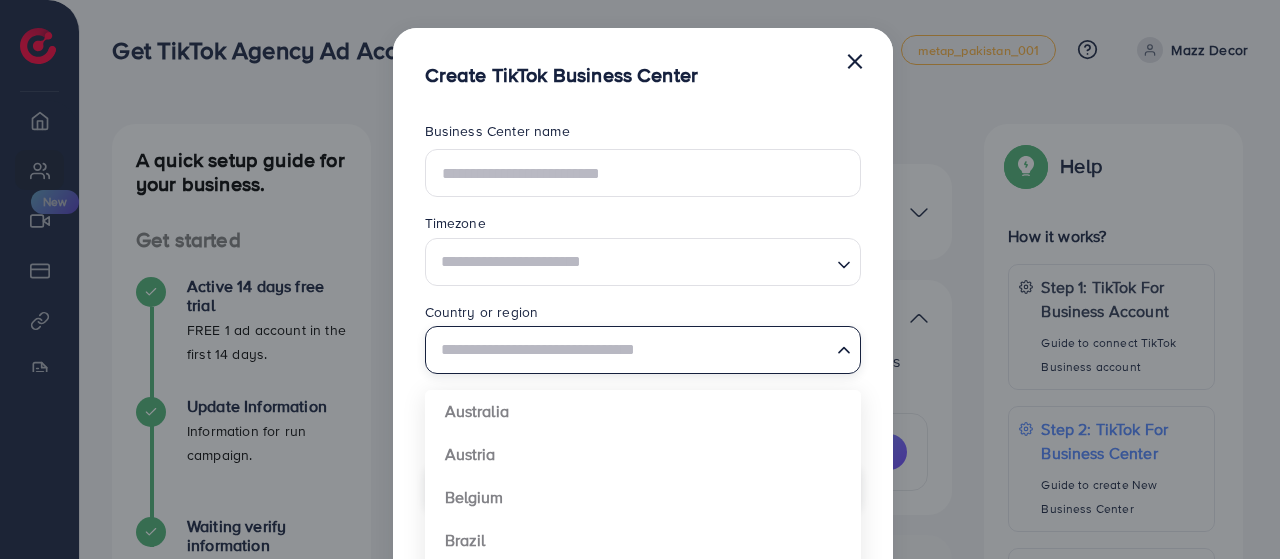 type on "**********" 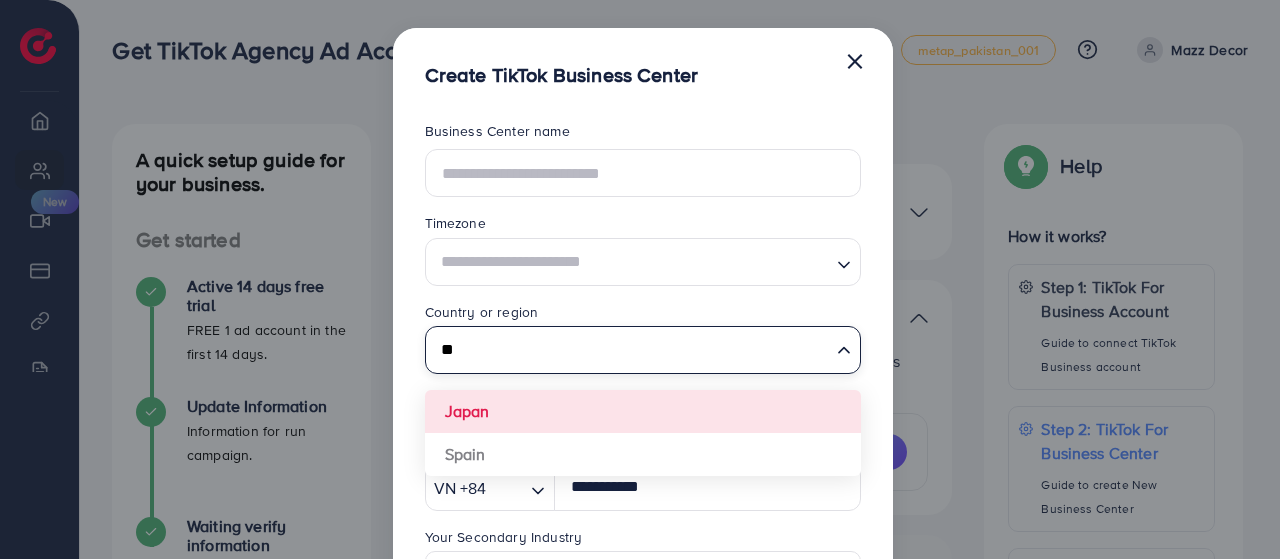 type on "**" 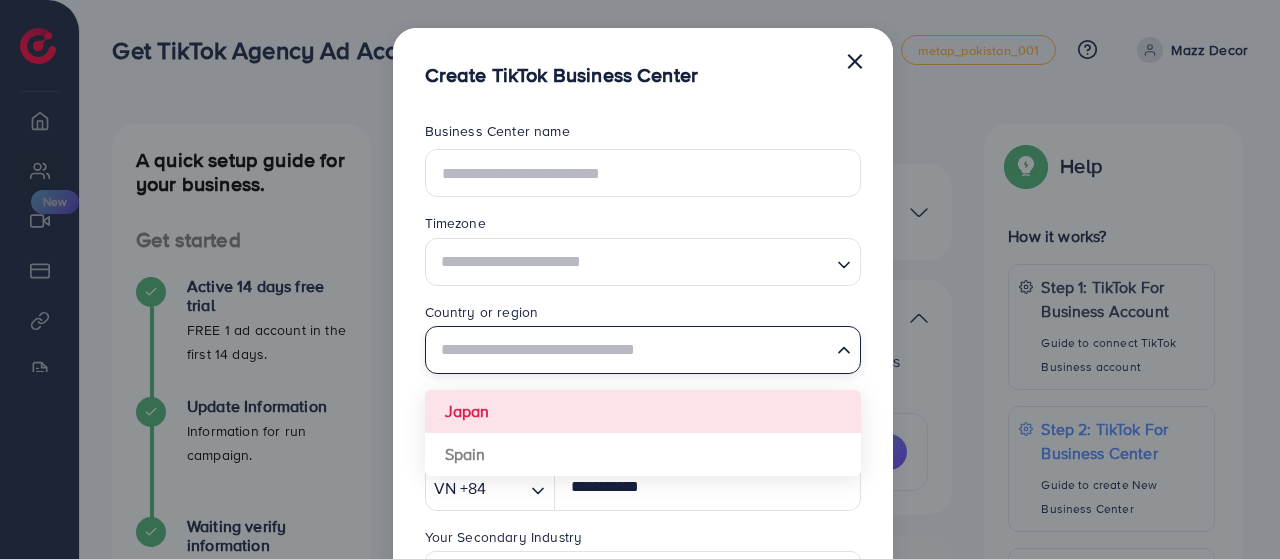 click on "**********" at bounding box center (640, 279) 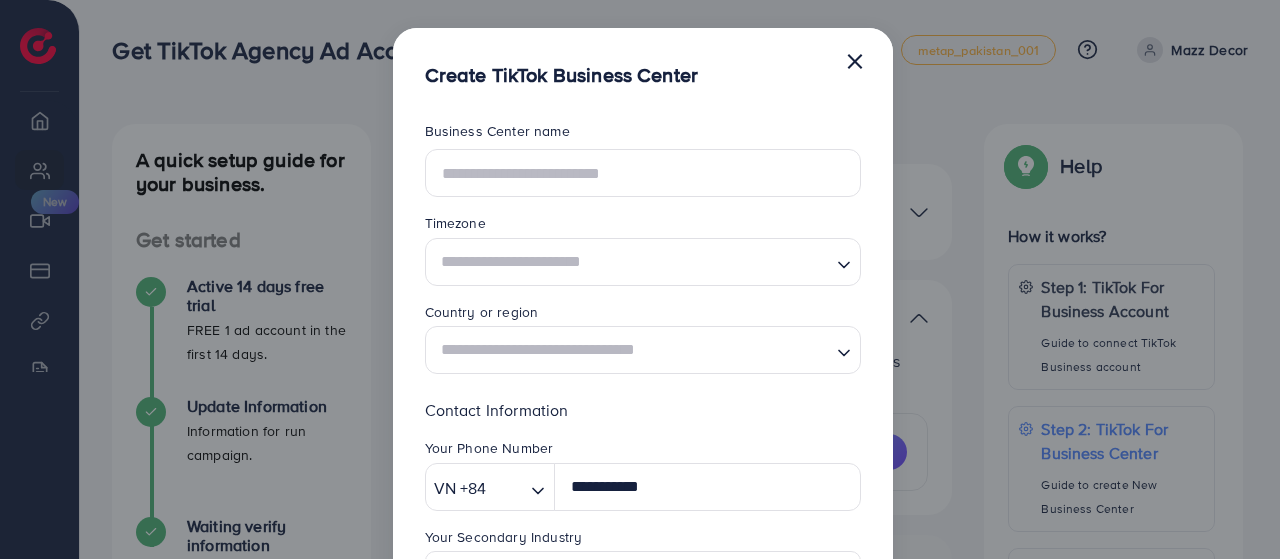click on "×" at bounding box center (855, 60) 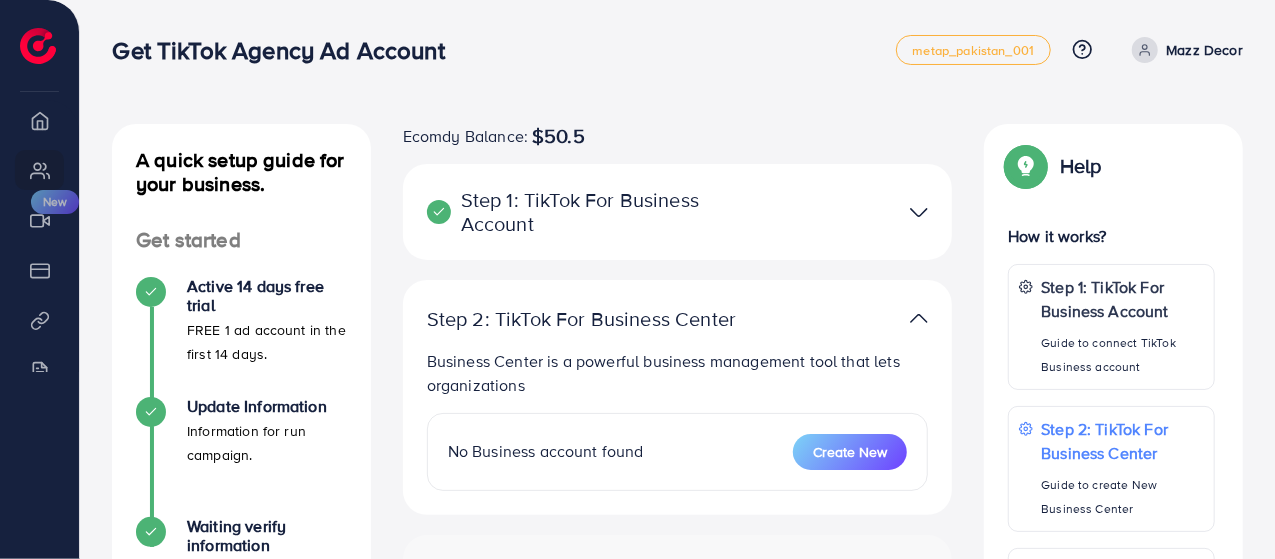 drag, startPoint x: 496, startPoint y: 313, endPoint x: 736, endPoint y: 325, distance: 240.29982 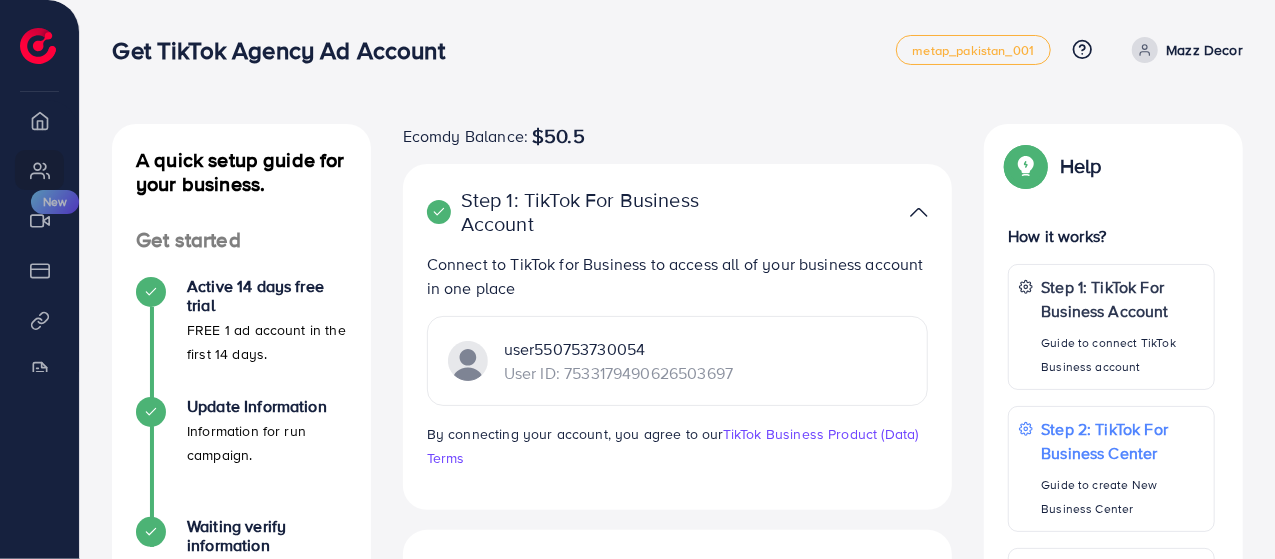 click at bounding box center [919, 212] 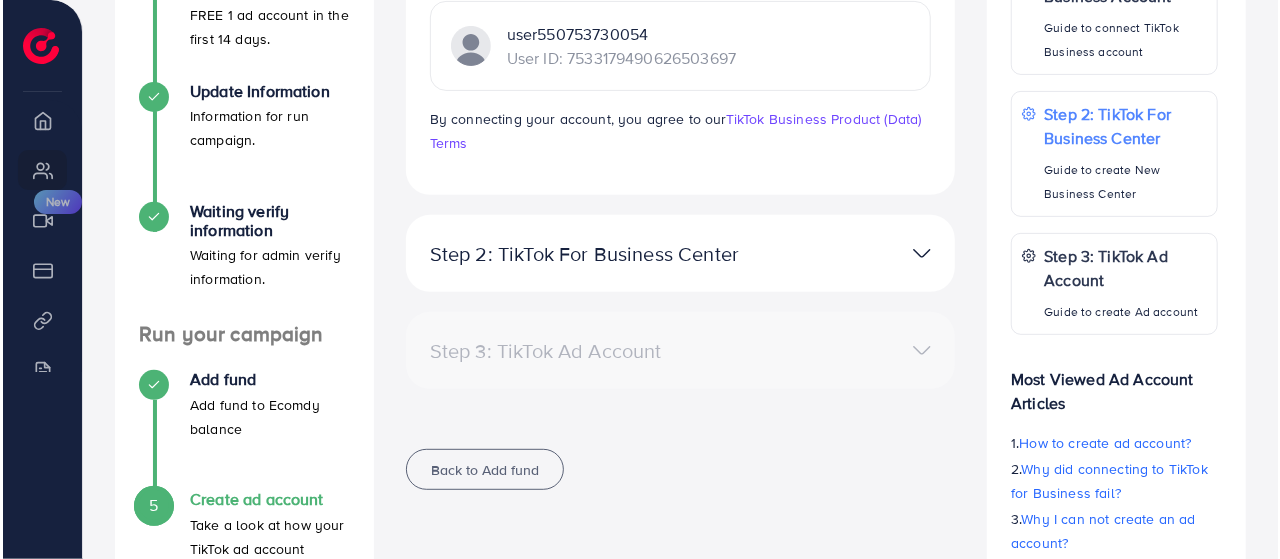 scroll, scrollTop: 316, scrollLeft: 0, axis: vertical 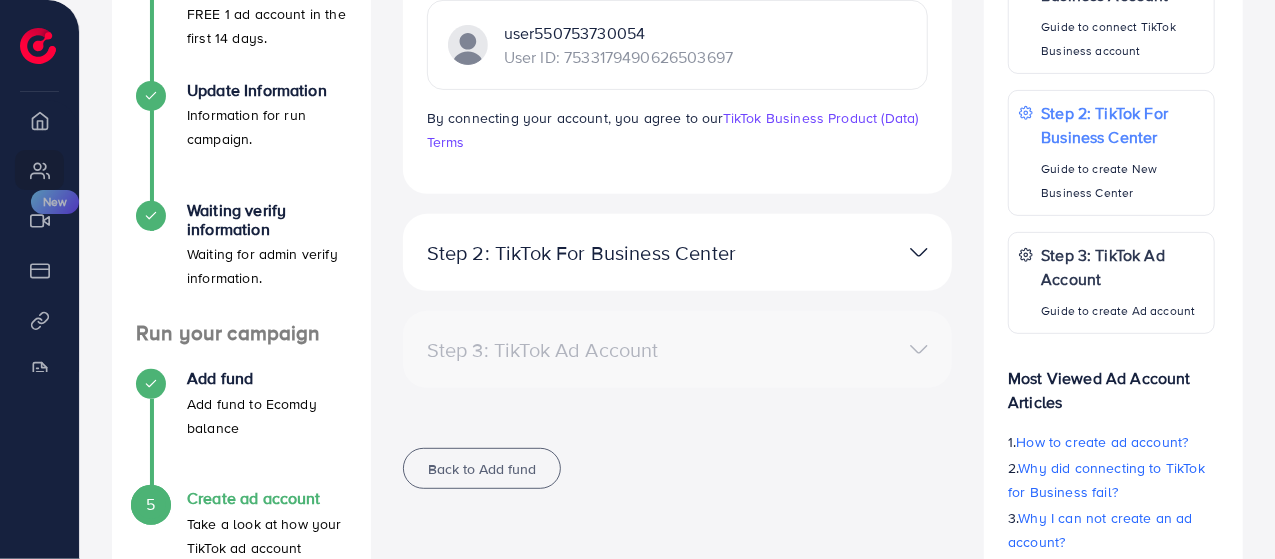 click at bounding box center [919, 252] 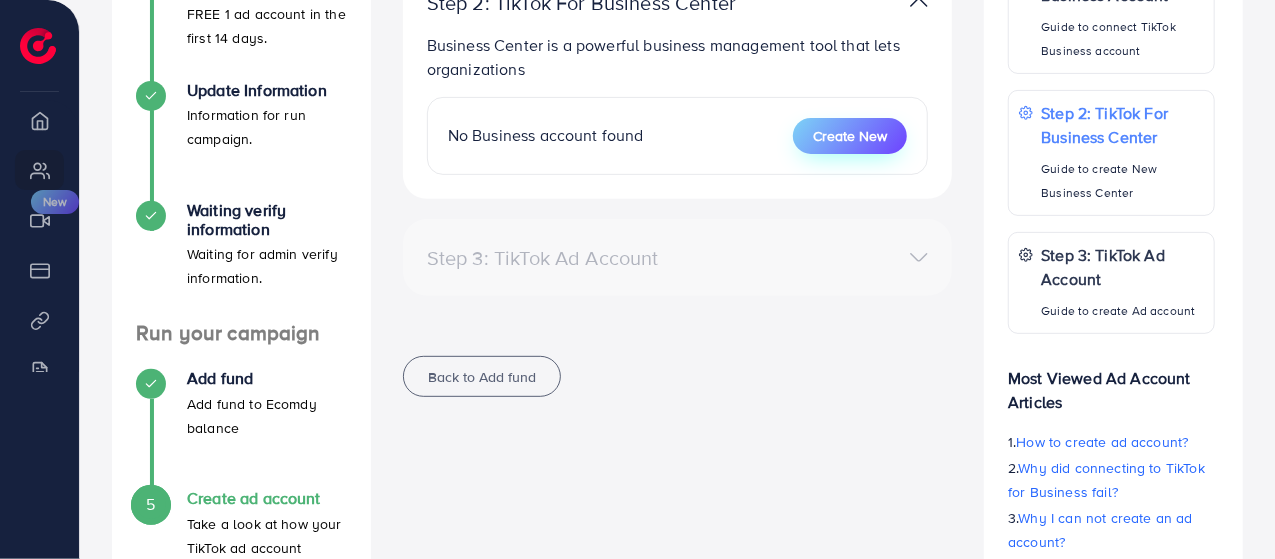 click on "Create New" at bounding box center (850, 136) 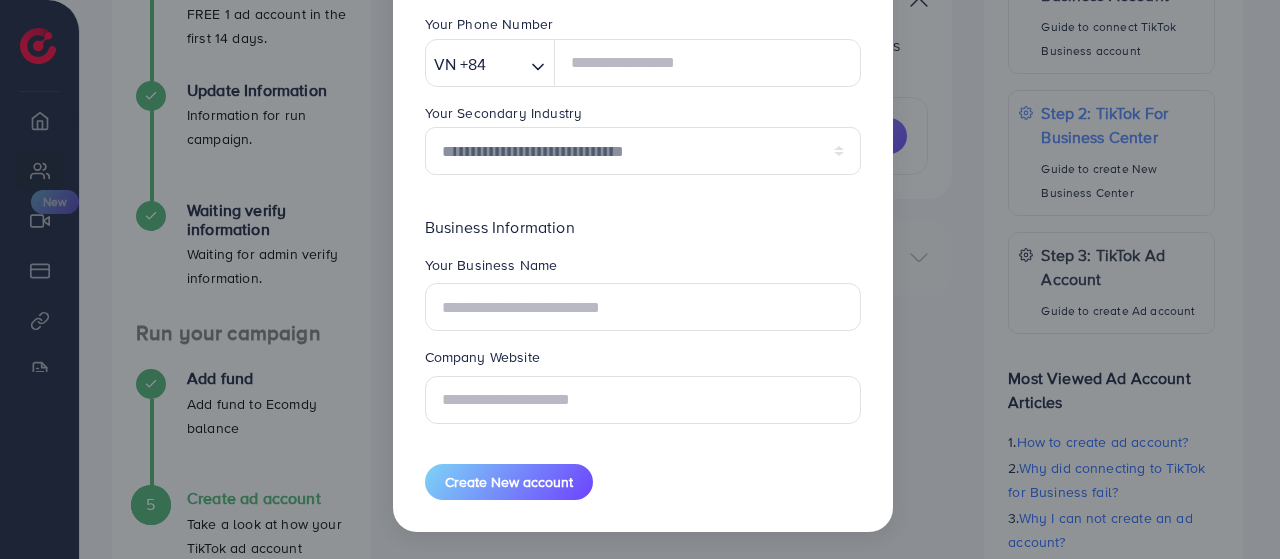 scroll, scrollTop: 0, scrollLeft: 0, axis: both 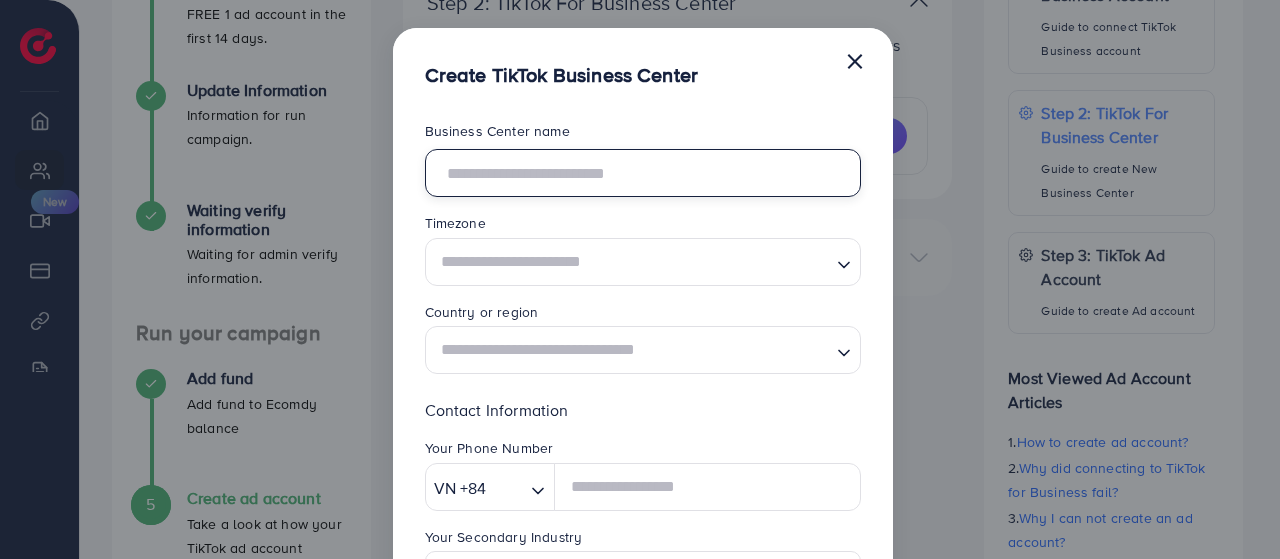 click at bounding box center (643, 173) 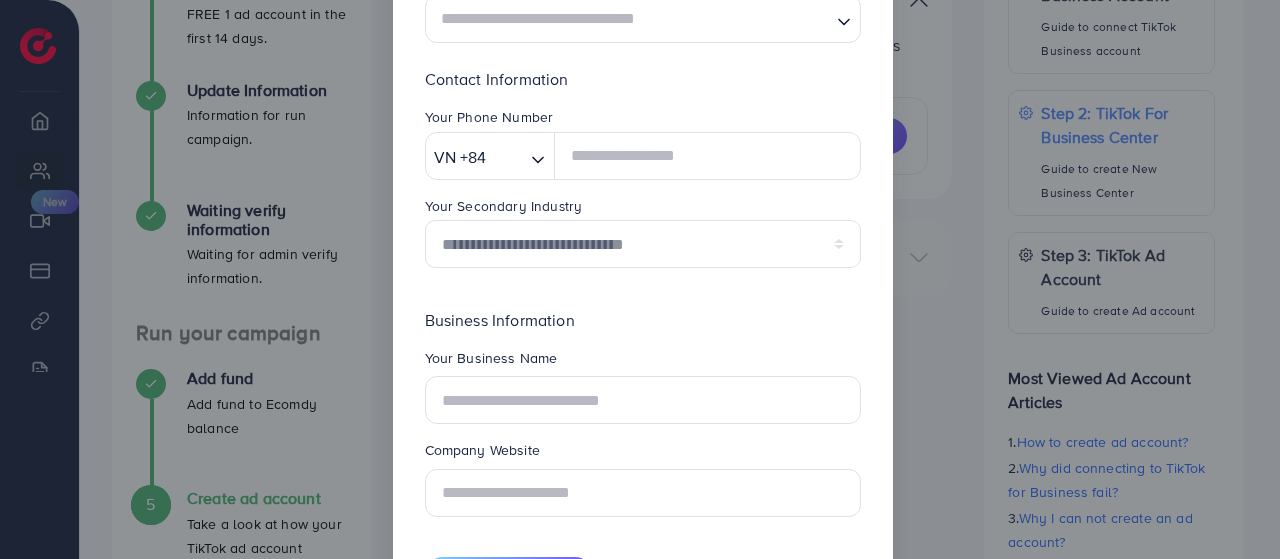 scroll, scrollTop: 333, scrollLeft: 0, axis: vertical 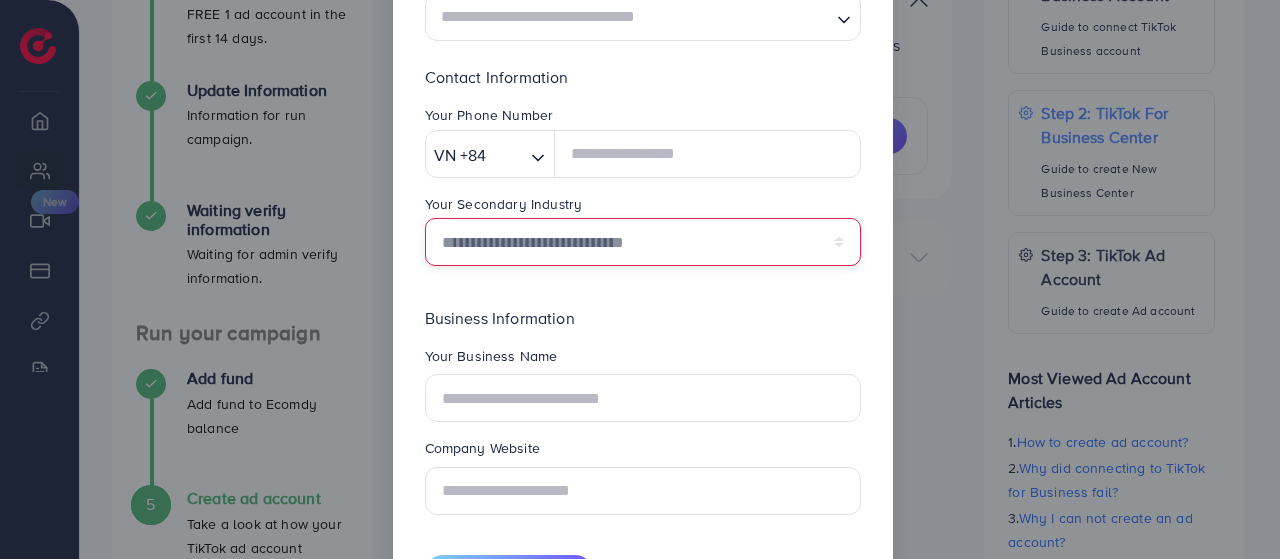 click on "**********" at bounding box center (643, 242) 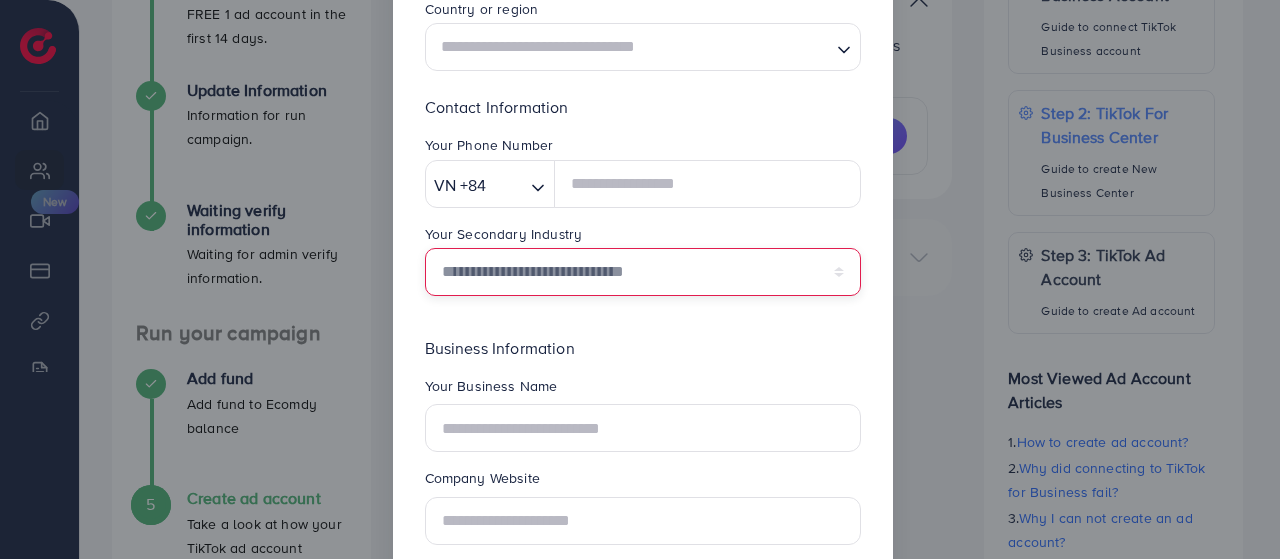 scroll, scrollTop: 363, scrollLeft: 0, axis: vertical 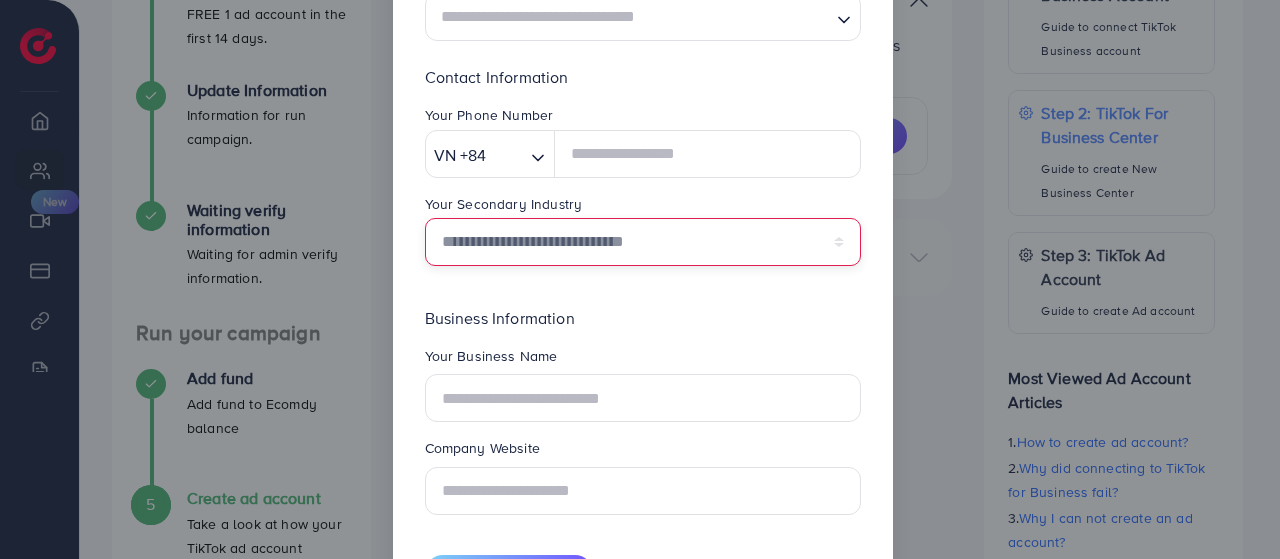 select on "******" 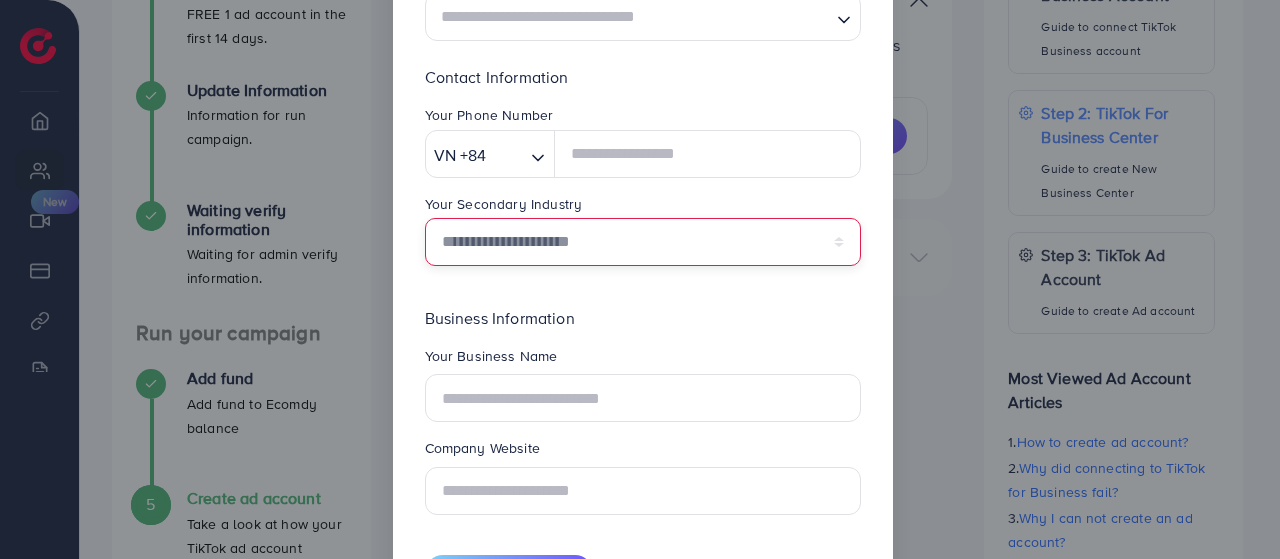 click on "**********" at bounding box center (643, 242) 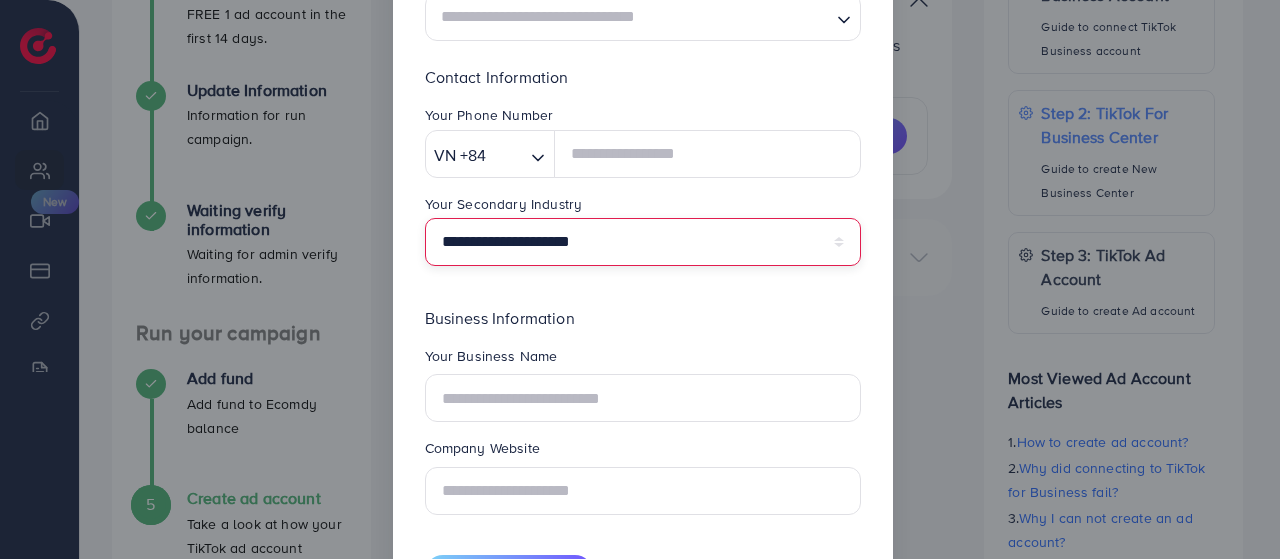 scroll, scrollTop: 454, scrollLeft: 0, axis: vertical 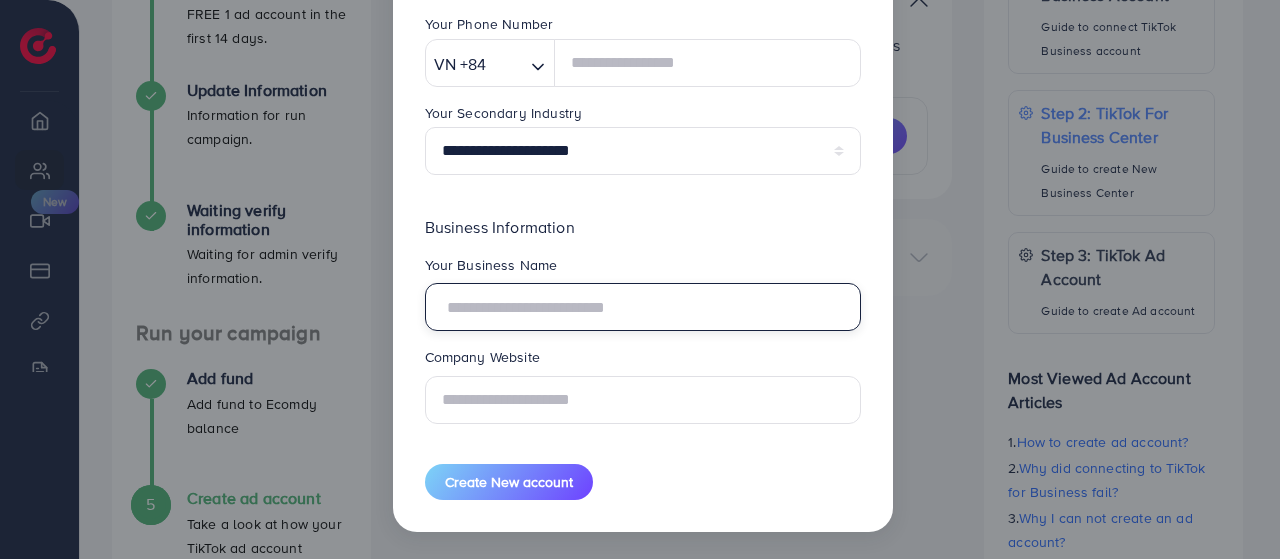 click at bounding box center [643, 307] 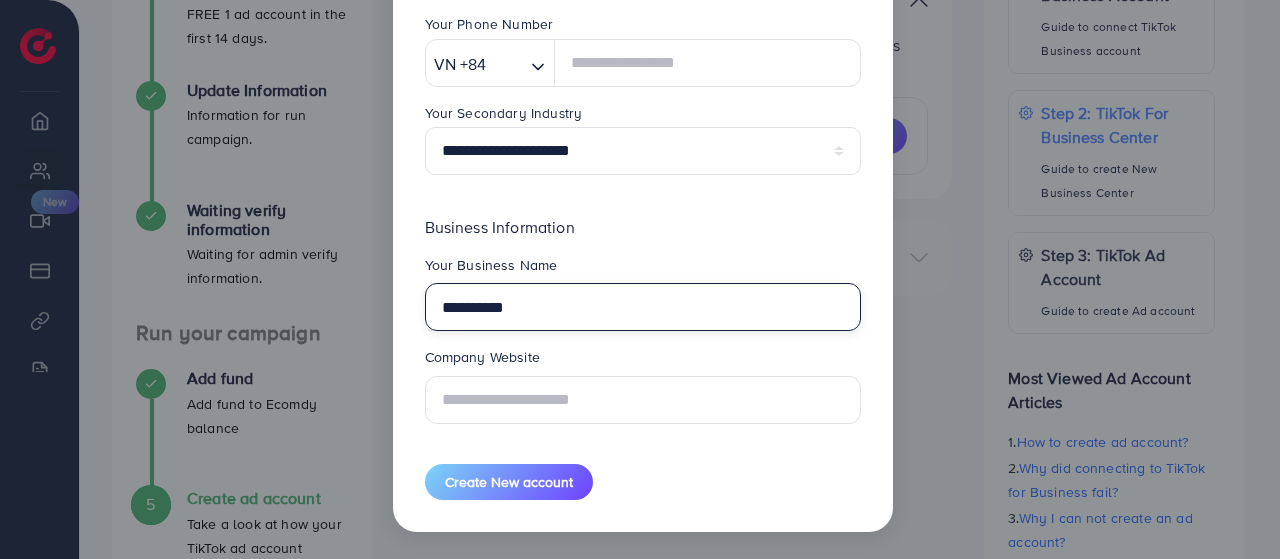 type on "**********" 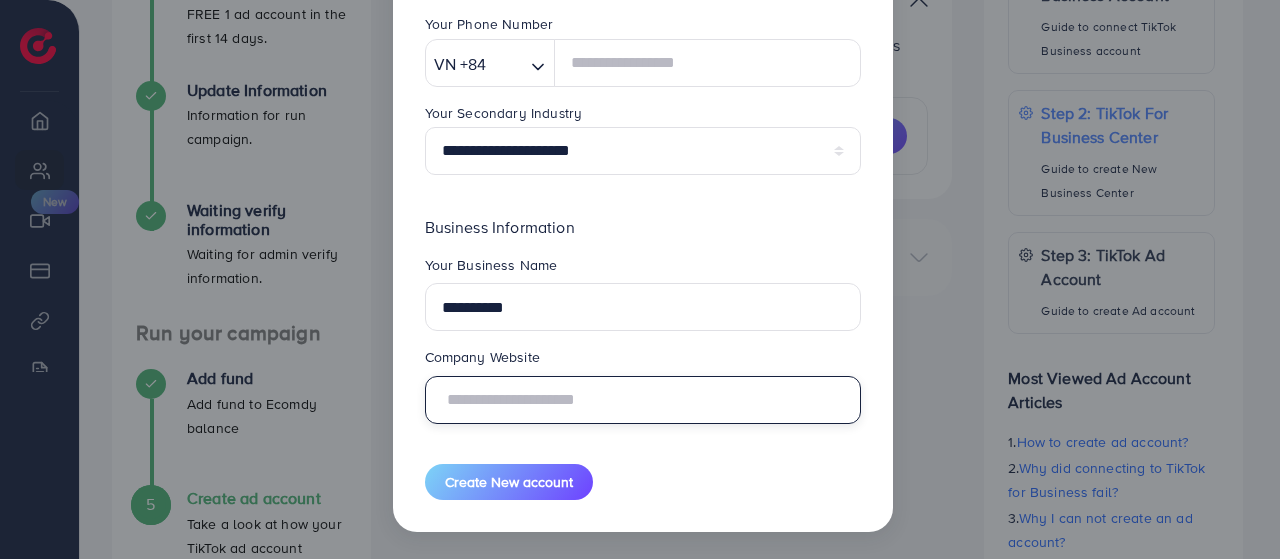 click at bounding box center (643, 400) 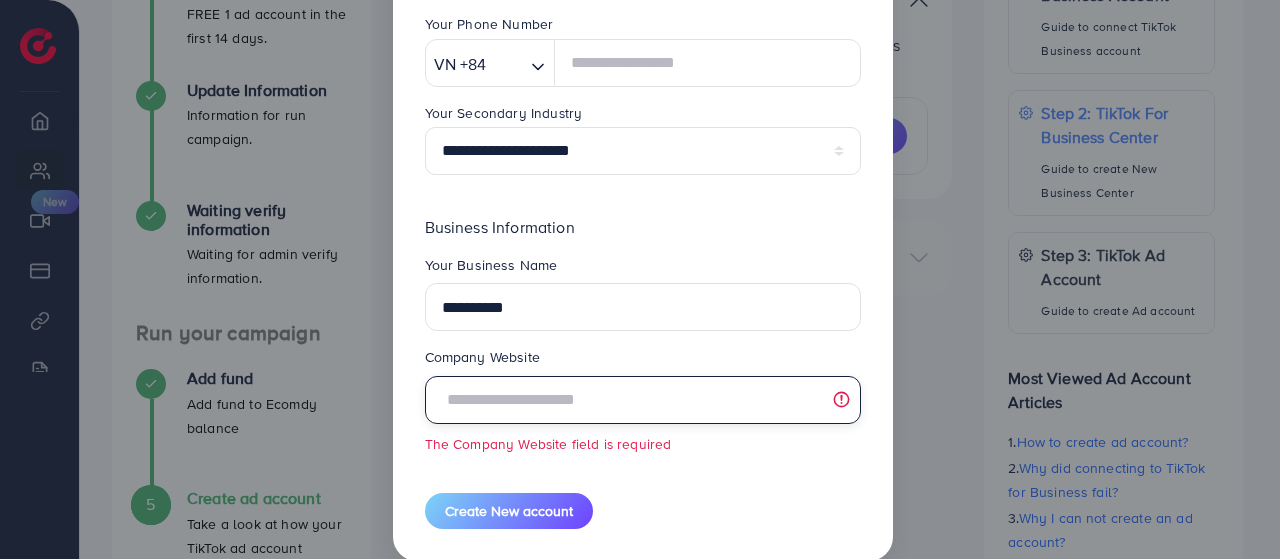 paste on "**********" 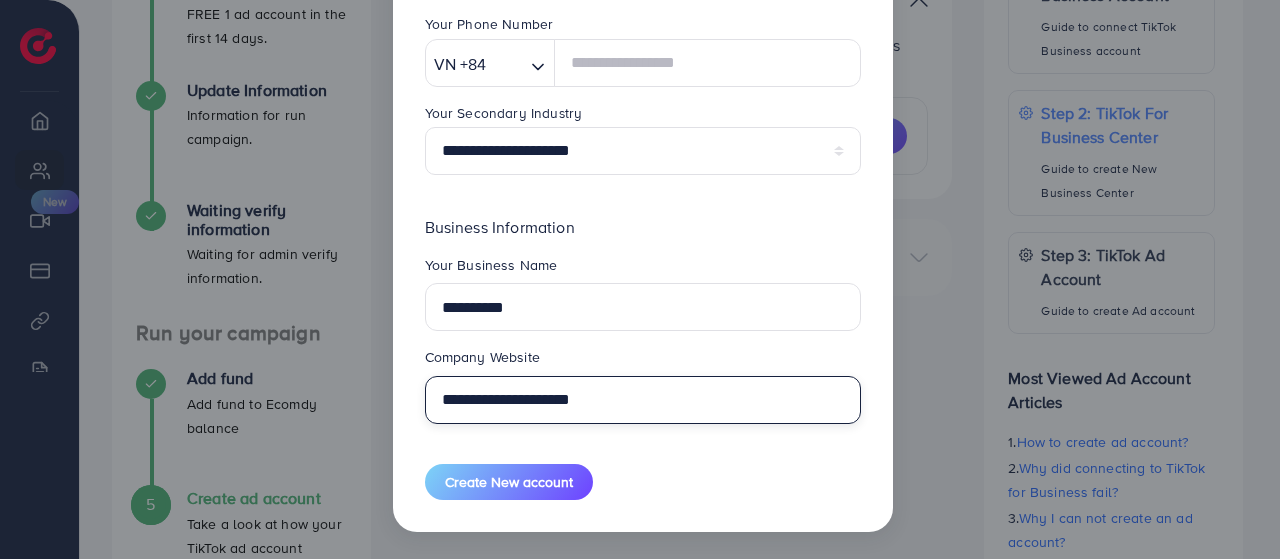 type on "**********" 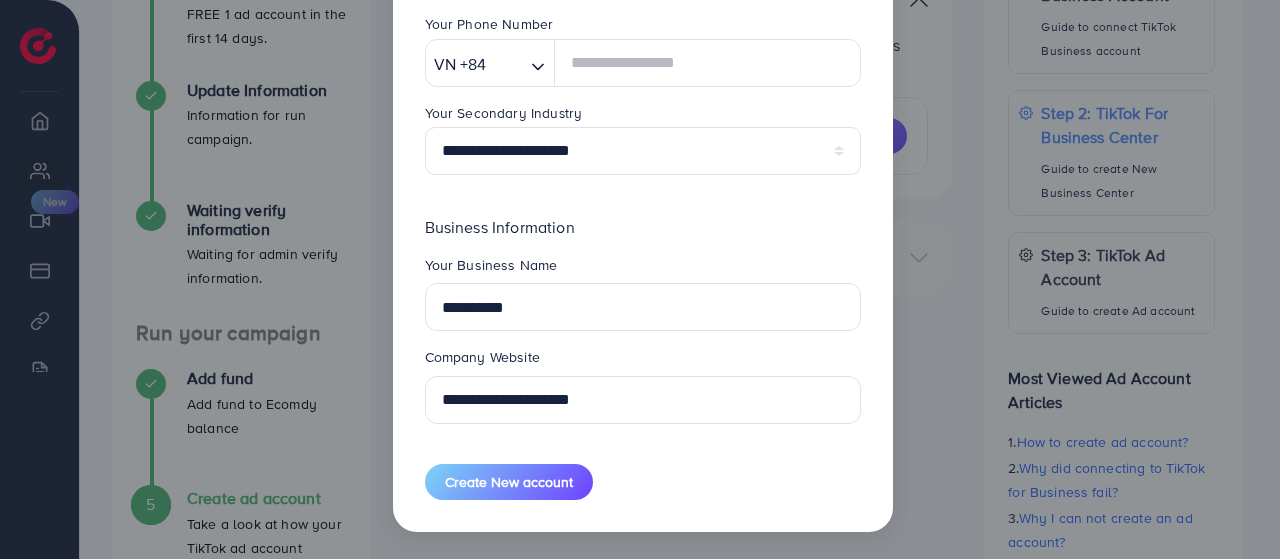 click on "Company Website" at bounding box center [643, 361] 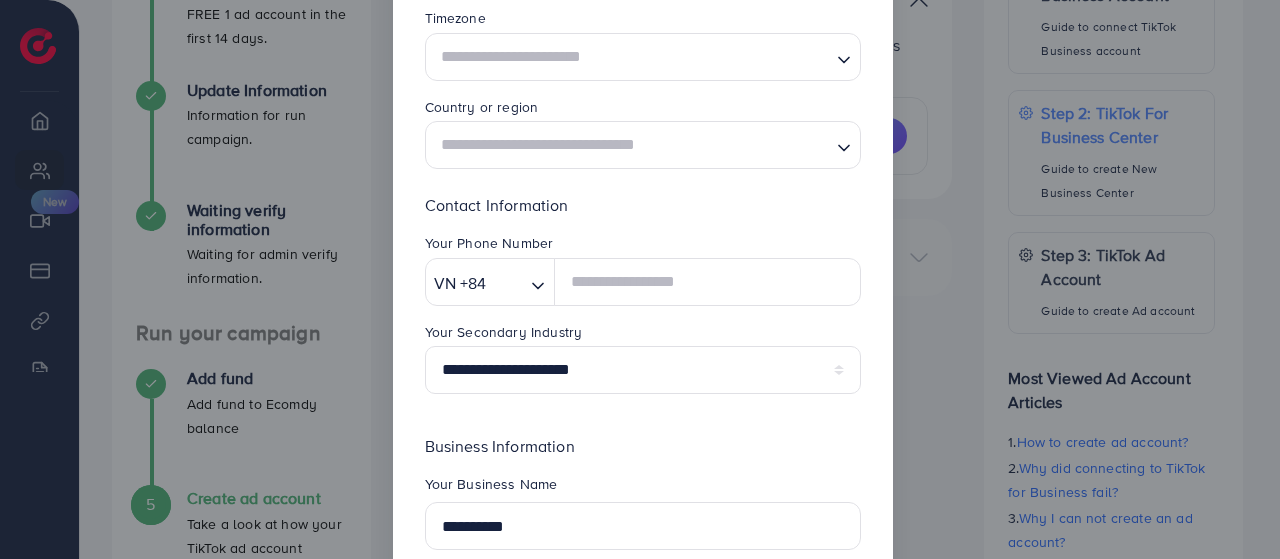 scroll, scrollTop: 230, scrollLeft: 0, axis: vertical 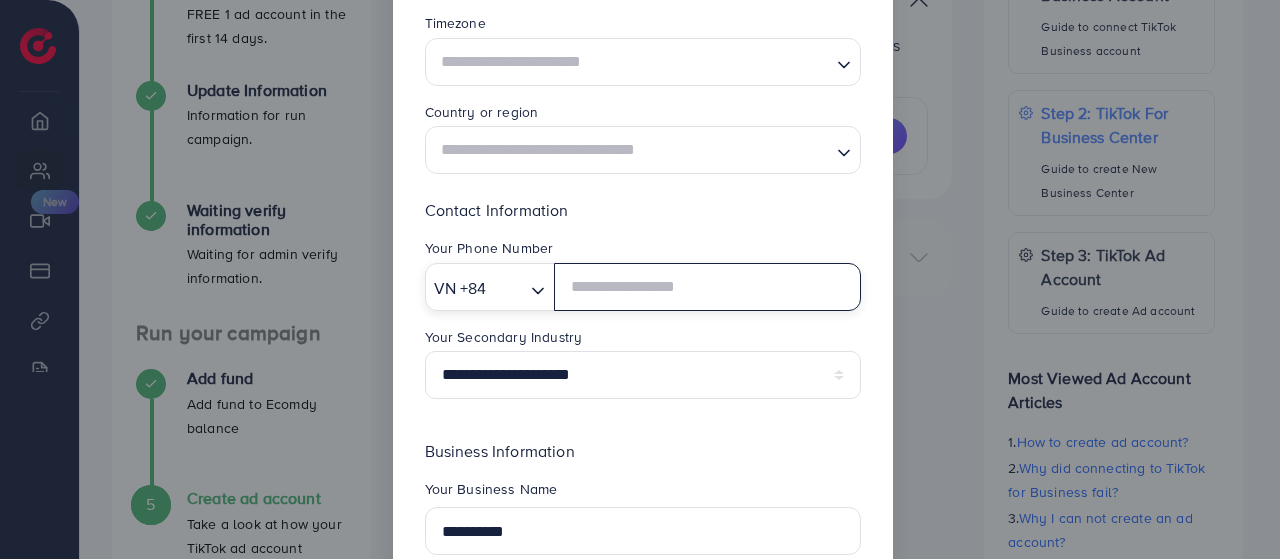 click 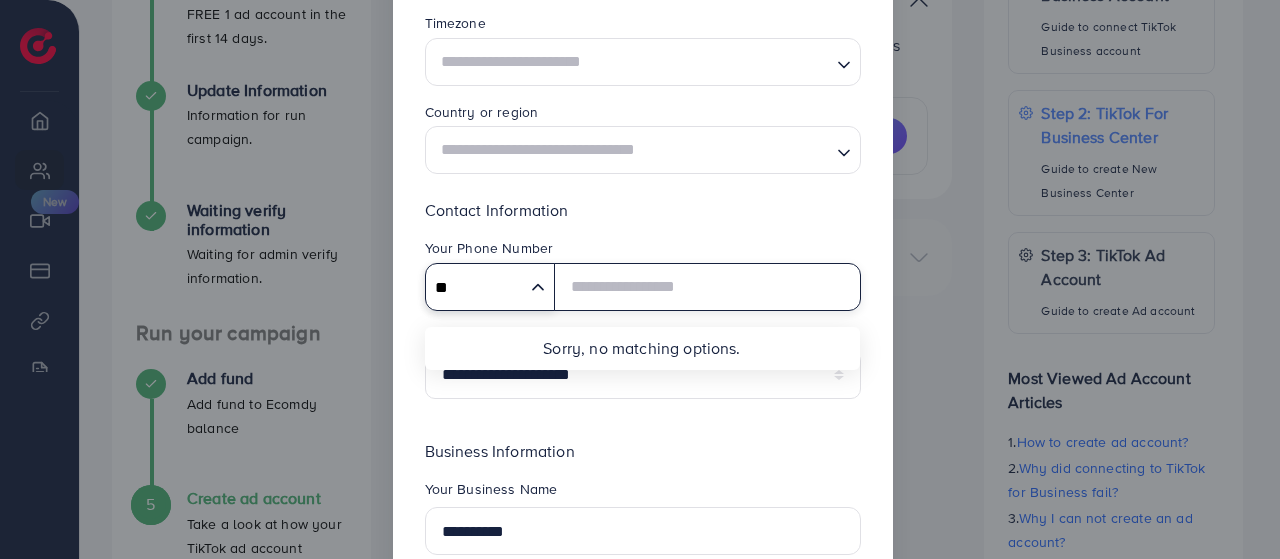 type on "*" 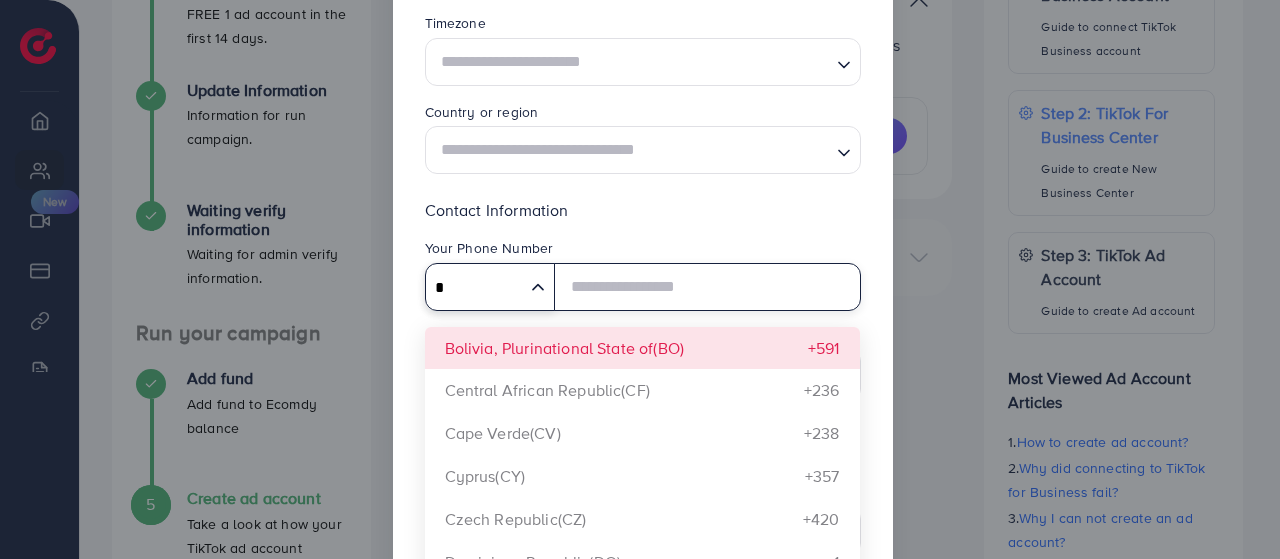 type 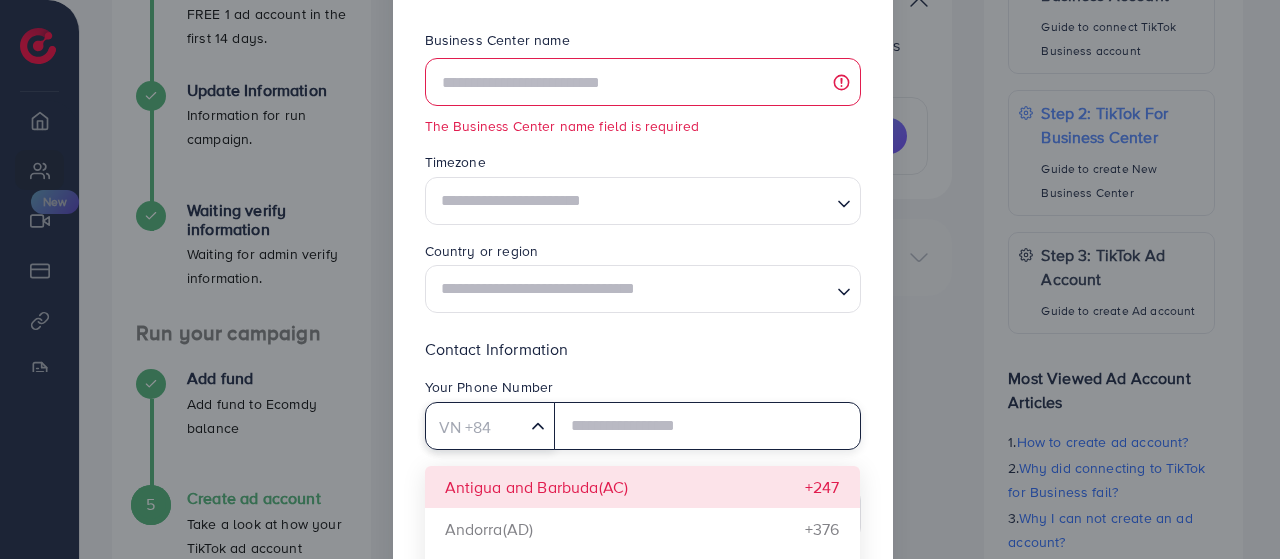 scroll, scrollTop: 90, scrollLeft: 0, axis: vertical 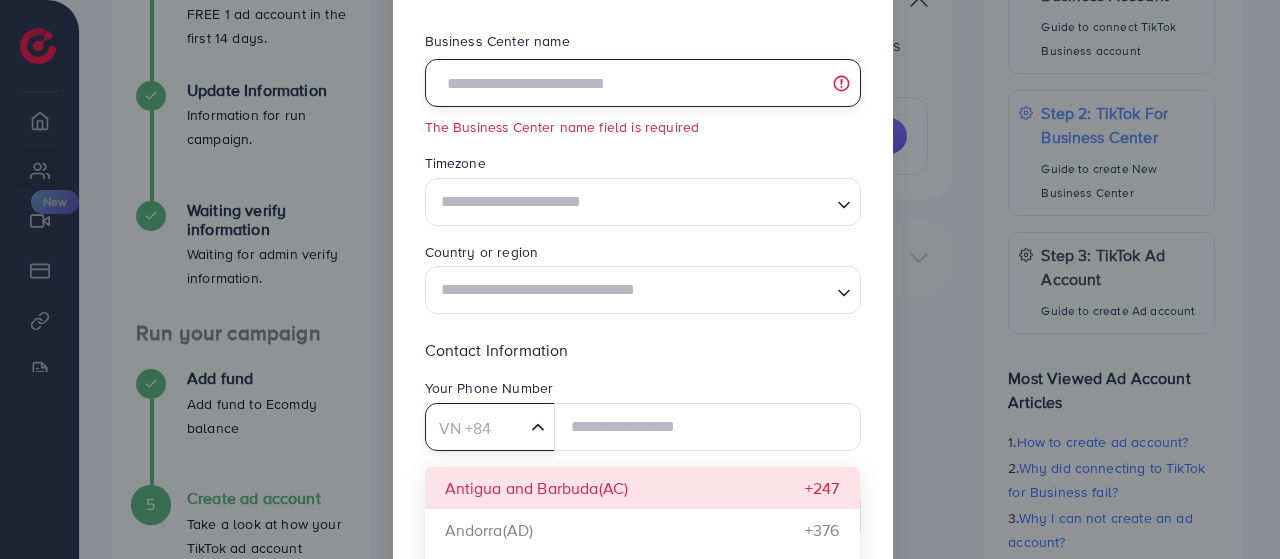 click at bounding box center (643, 83) 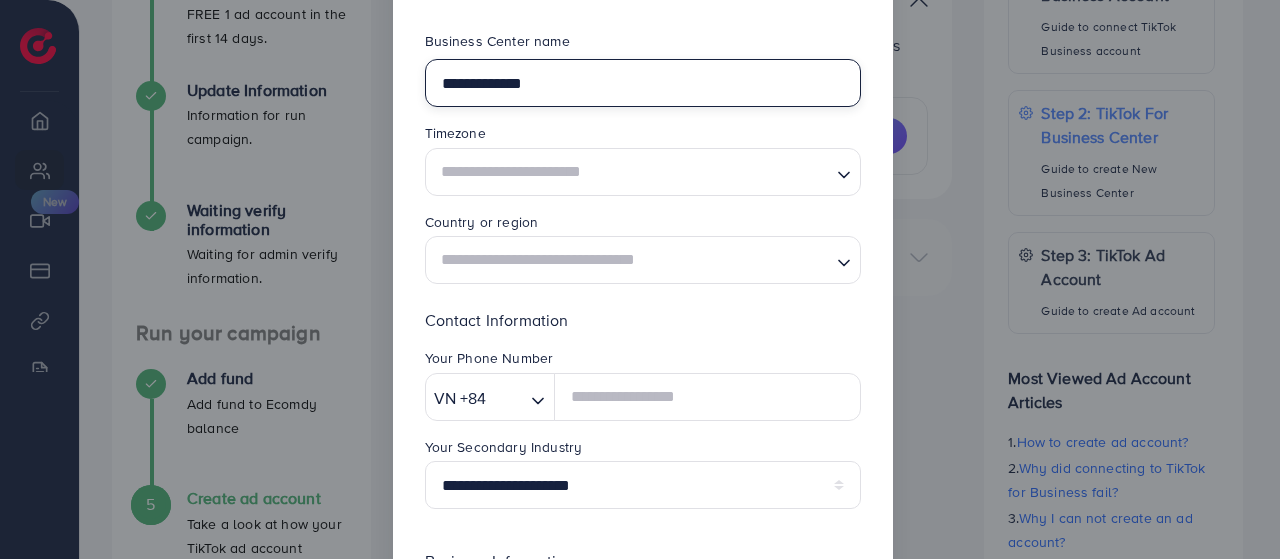 type on "**********" 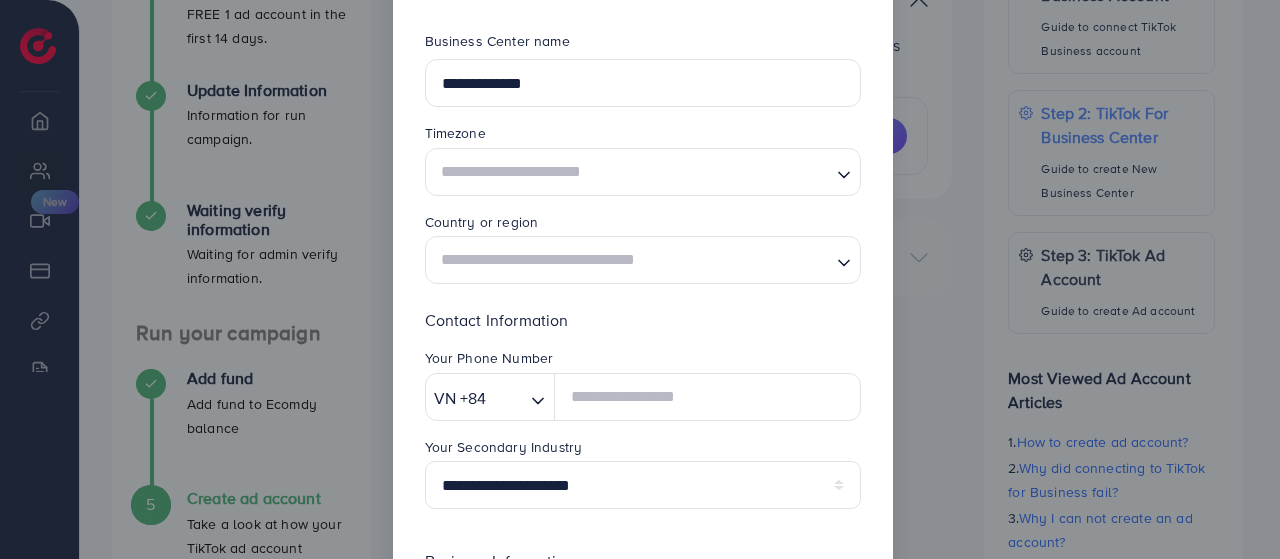 click at bounding box center [631, 171] 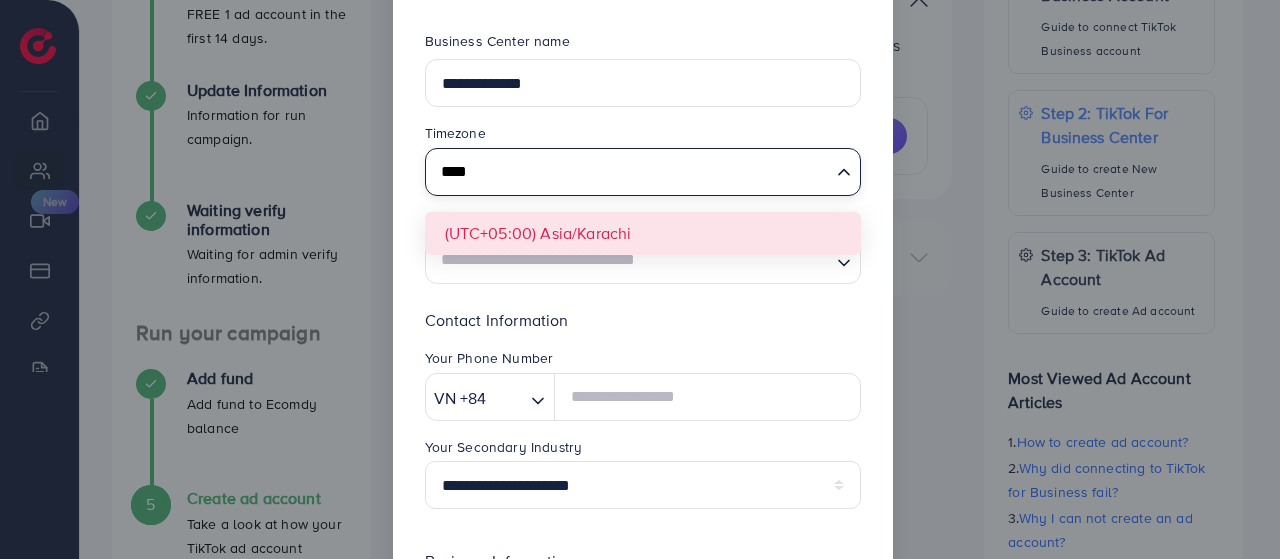 type on "****" 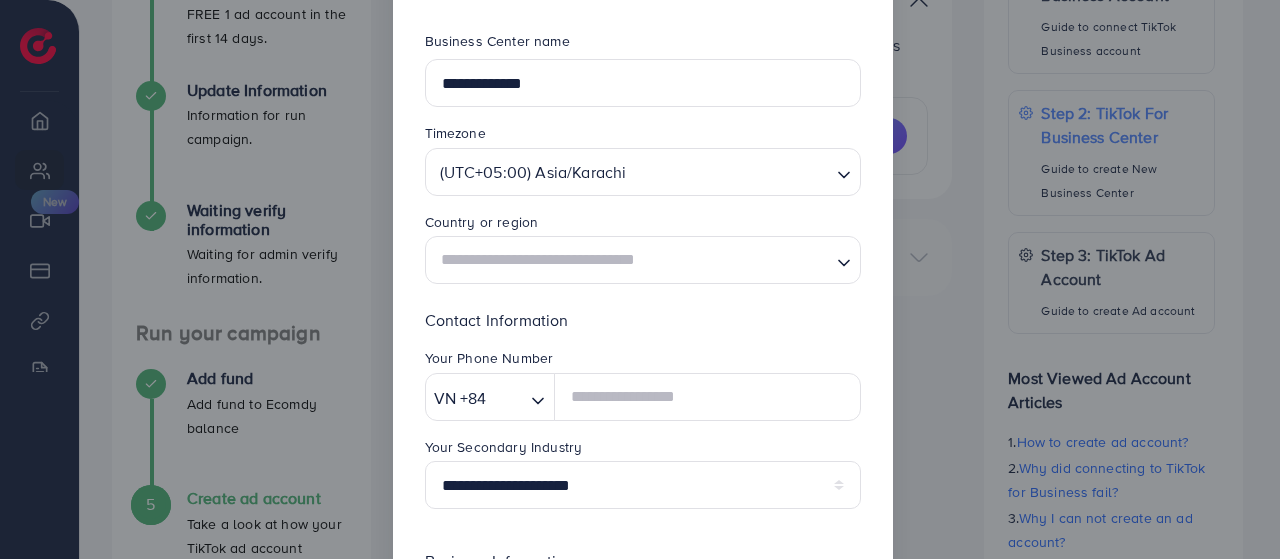 scroll, scrollTop: 424, scrollLeft: 0, axis: vertical 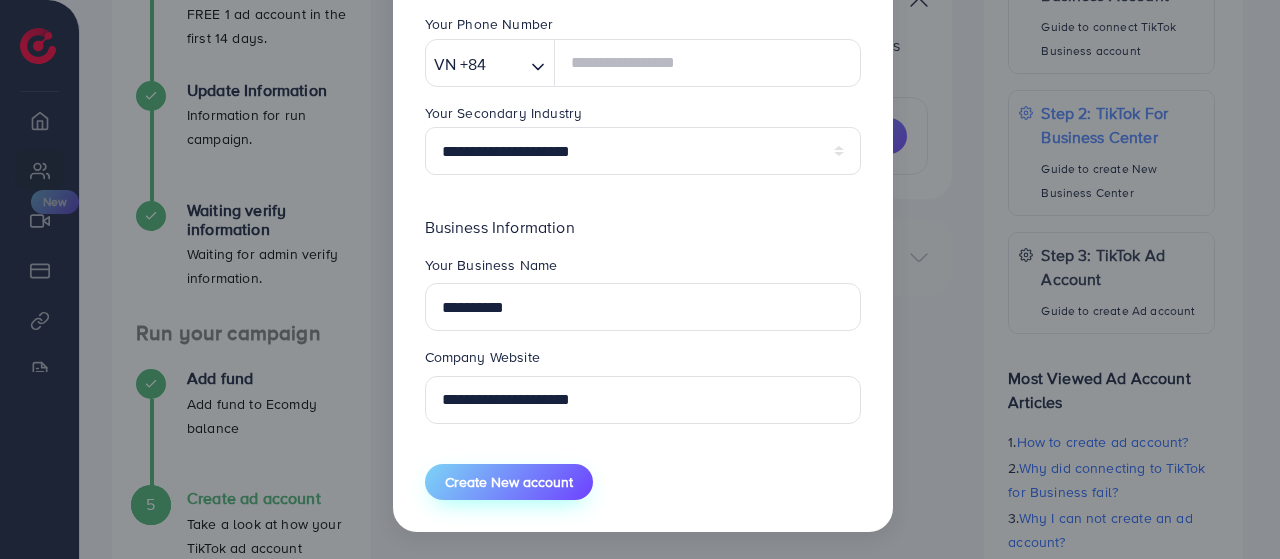 click on "Create New account" at bounding box center [509, 482] 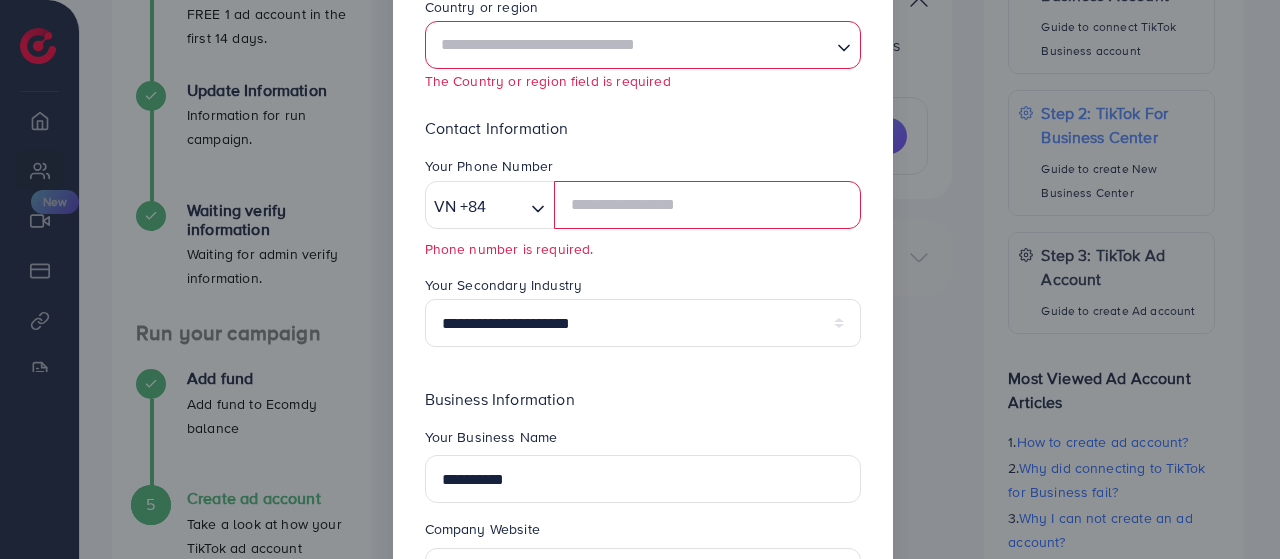 scroll, scrollTop: 238, scrollLeft: 0, axis: vertical 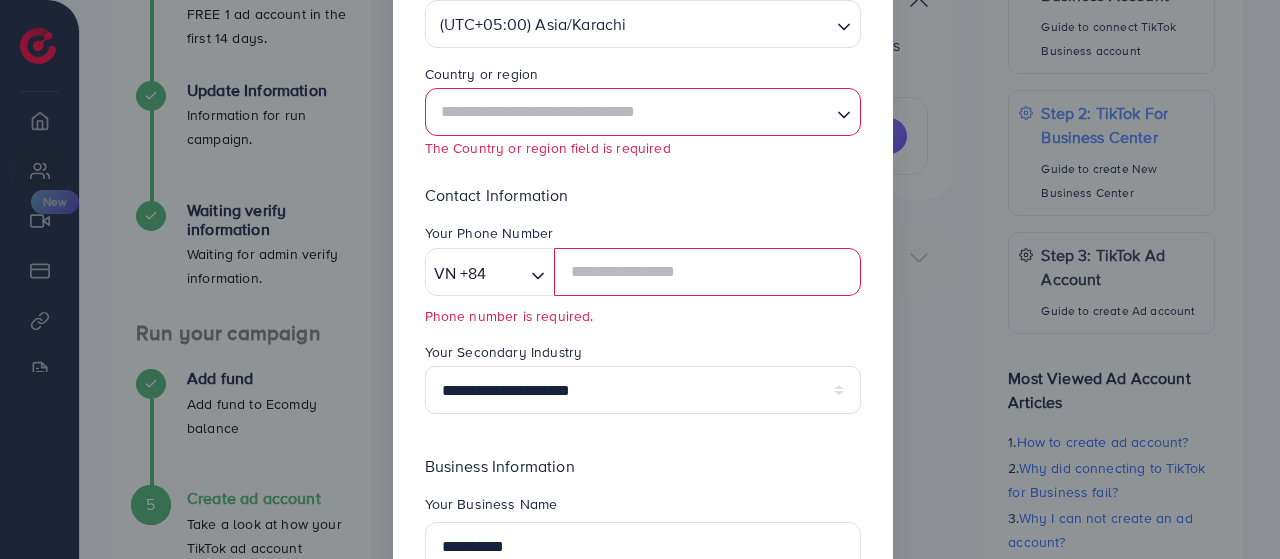click at bounding box center (631, 112) 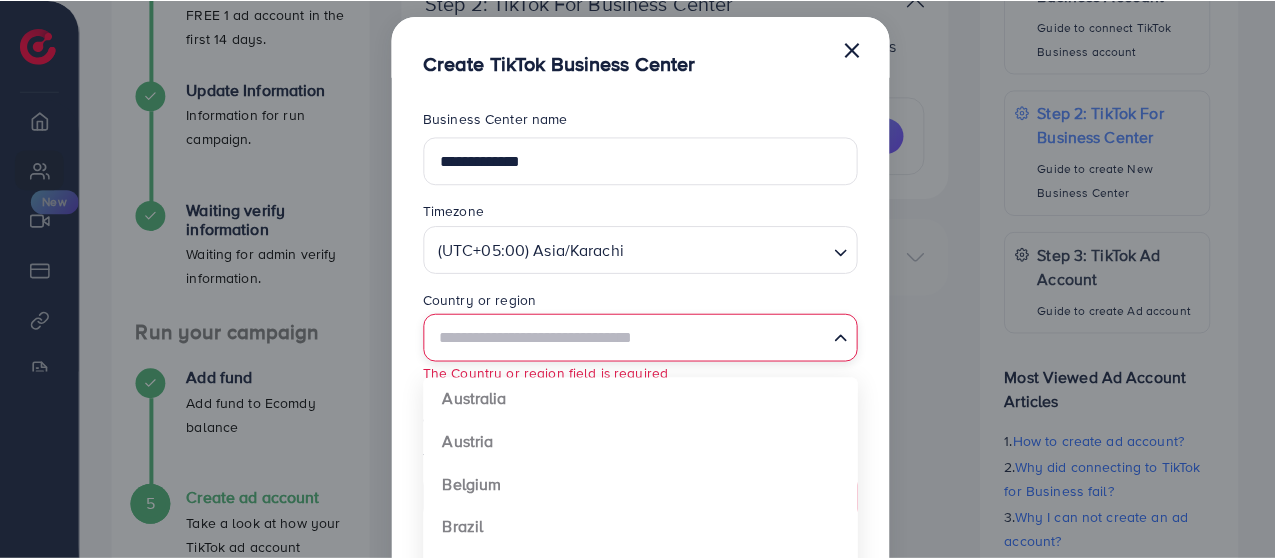scroll, scrollTop: 0, scrollLeft: 0, axis: both 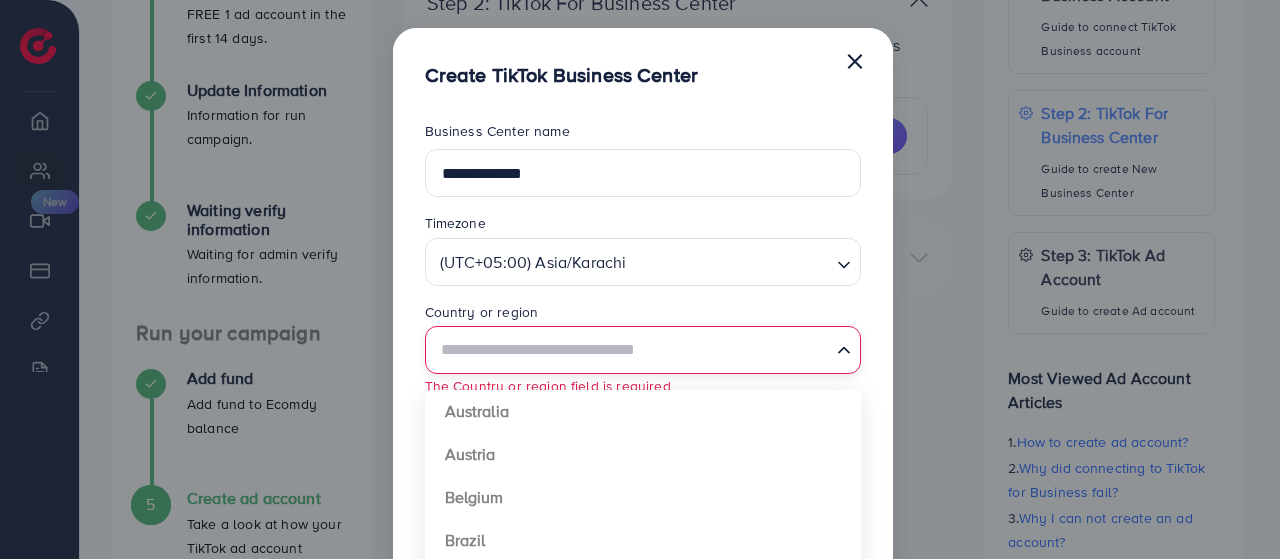 click on "Business Center name" at bounding box center (643, 135) 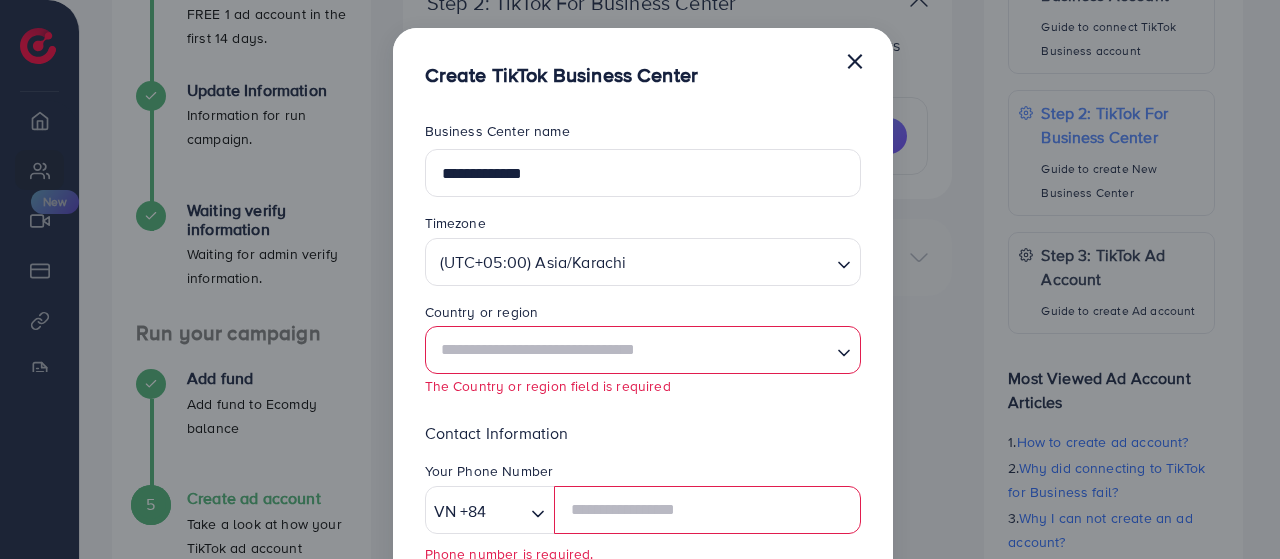 click on "×" at bounding box center [855, 60] 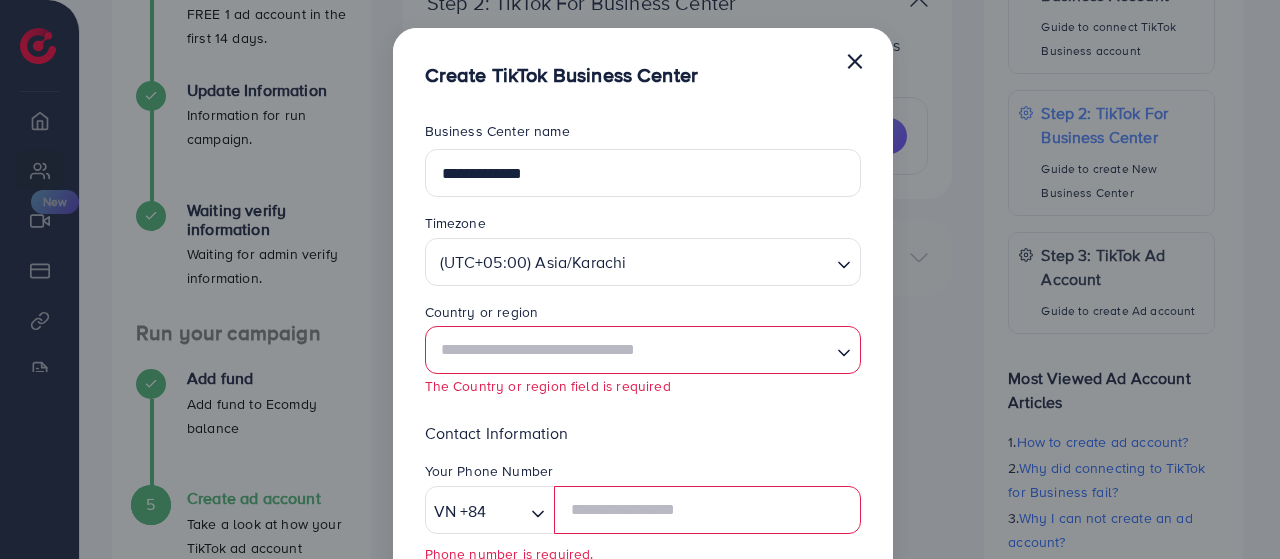 type 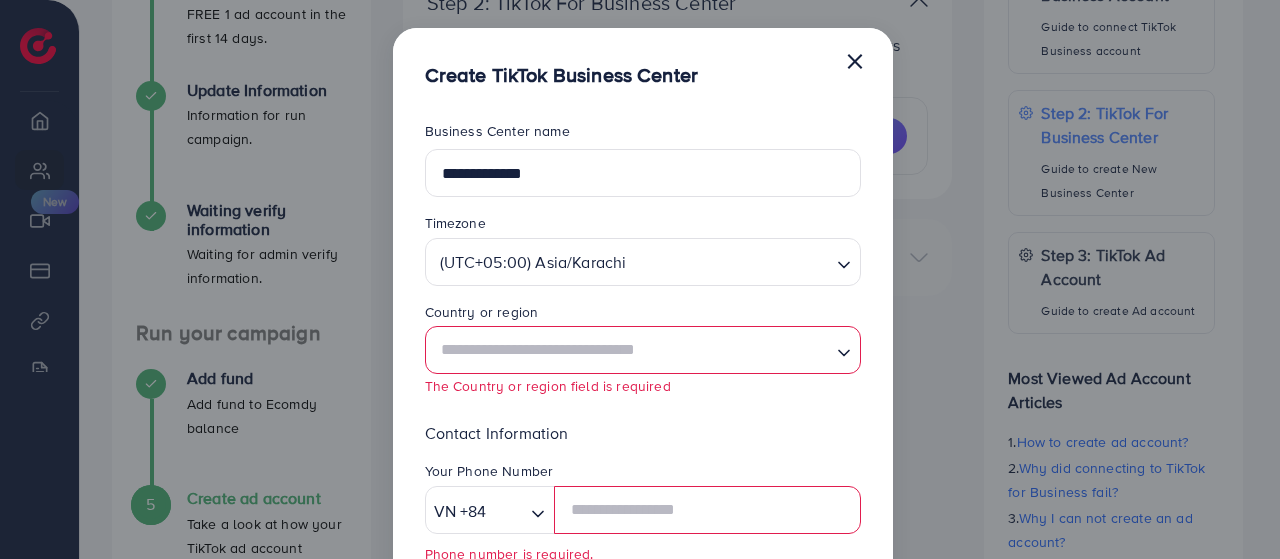 select 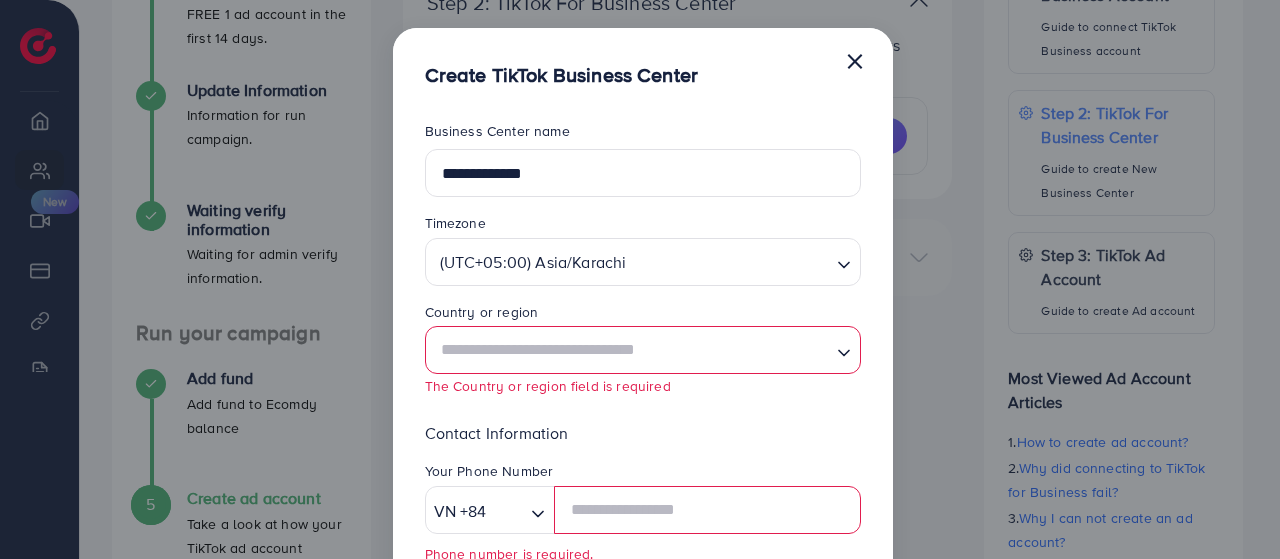 type 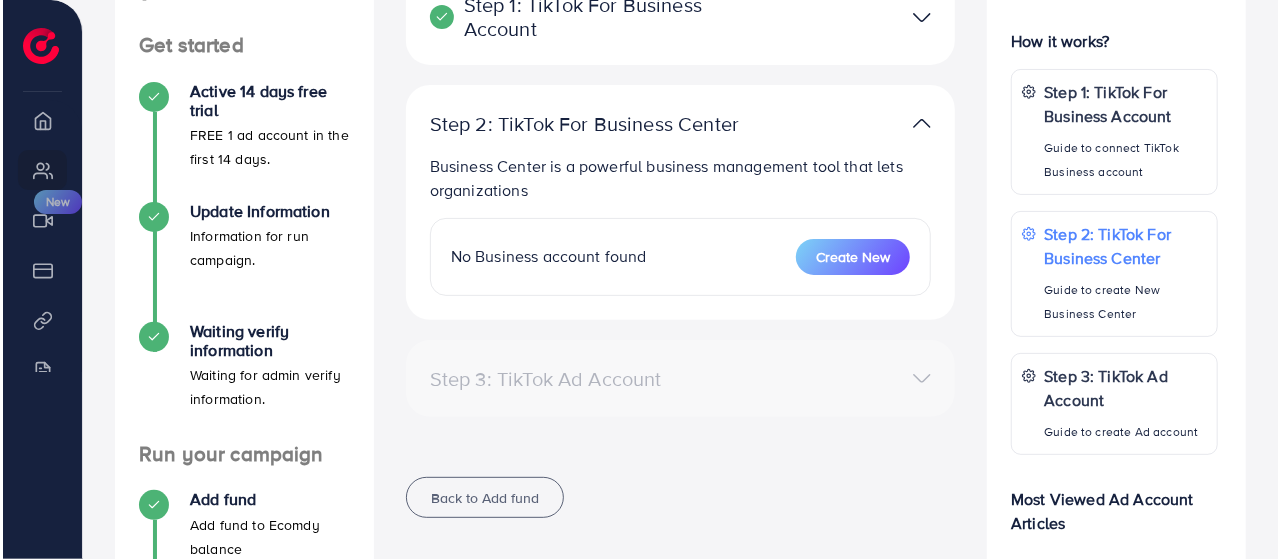 scroll, scrollTop: 133, scrollLeft: 0, axis: vertical 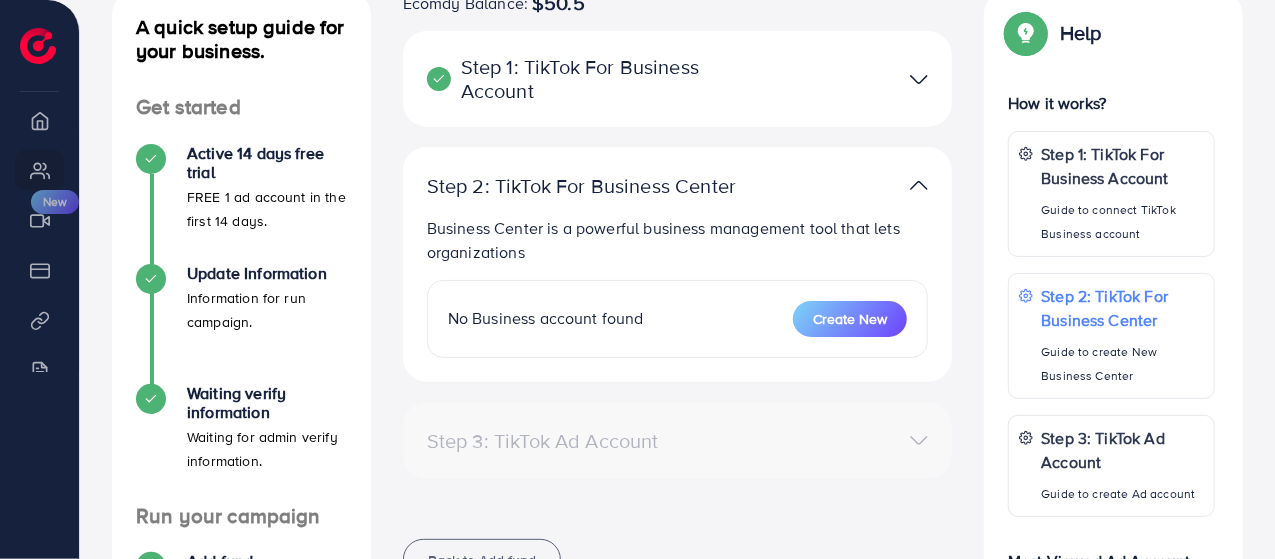 drag, startPoint x: 497, startPoint y: 183, endPoint x: 744, endPoint y: 199, distance: 247.51767 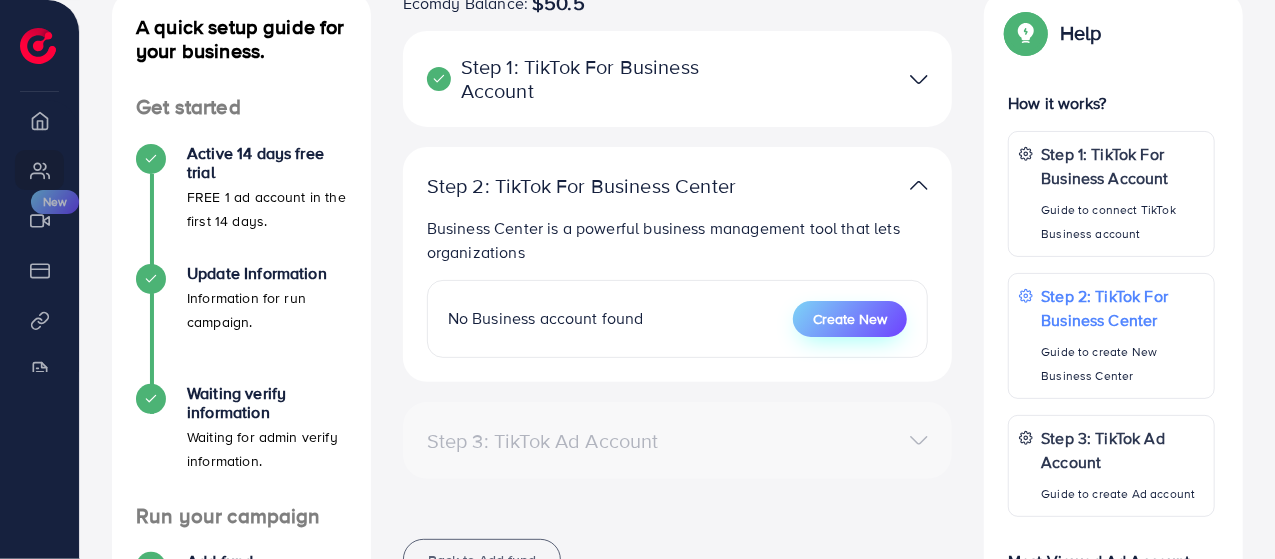 click on "Create New" at bounding box center (850, 319) 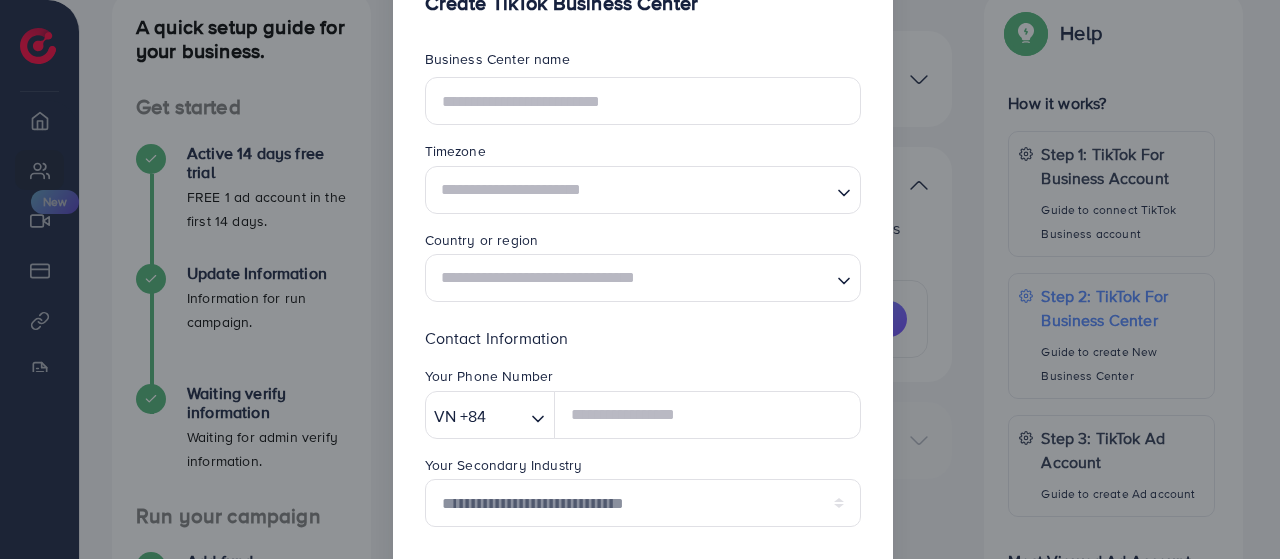 scroll, scrollTop: 74, scrollLeft: 0, axis: vertical 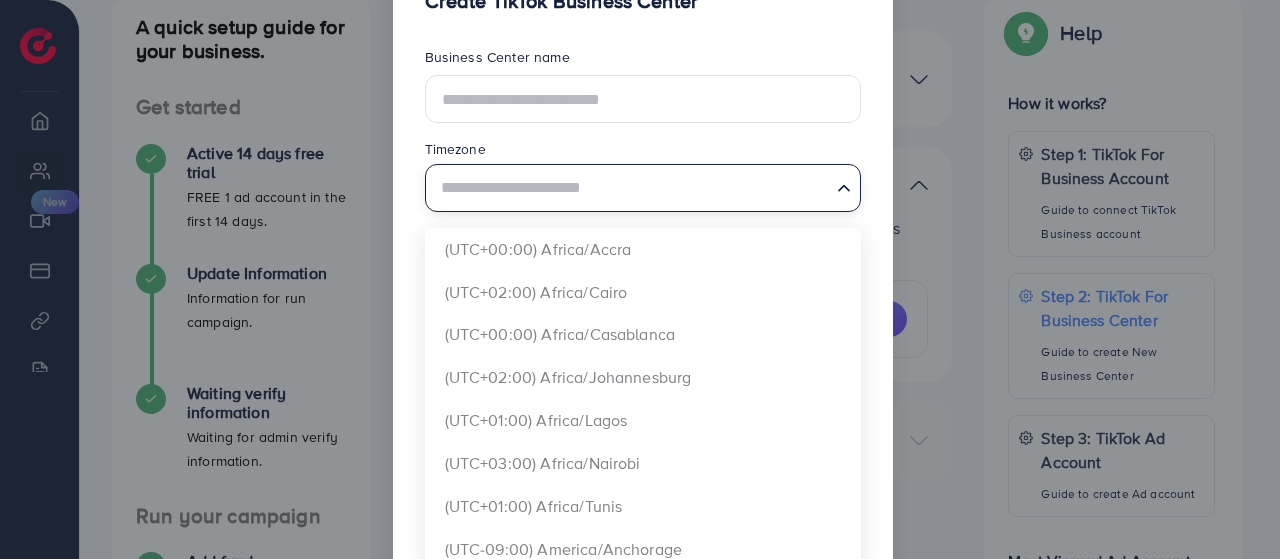 click at bounding box center [631, 187] 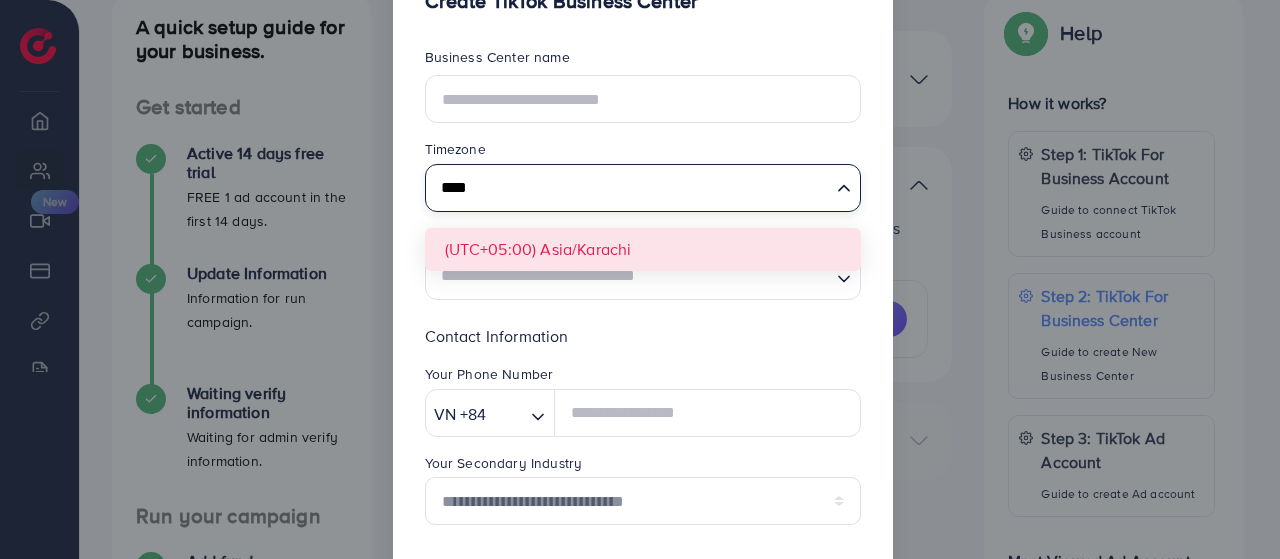 type on "****" 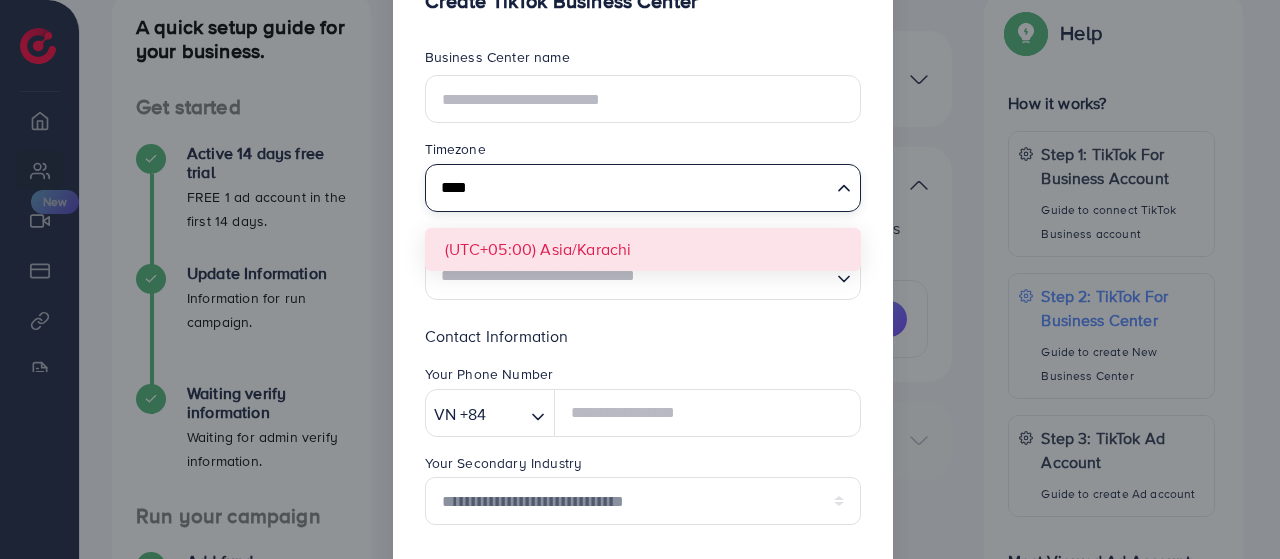 type 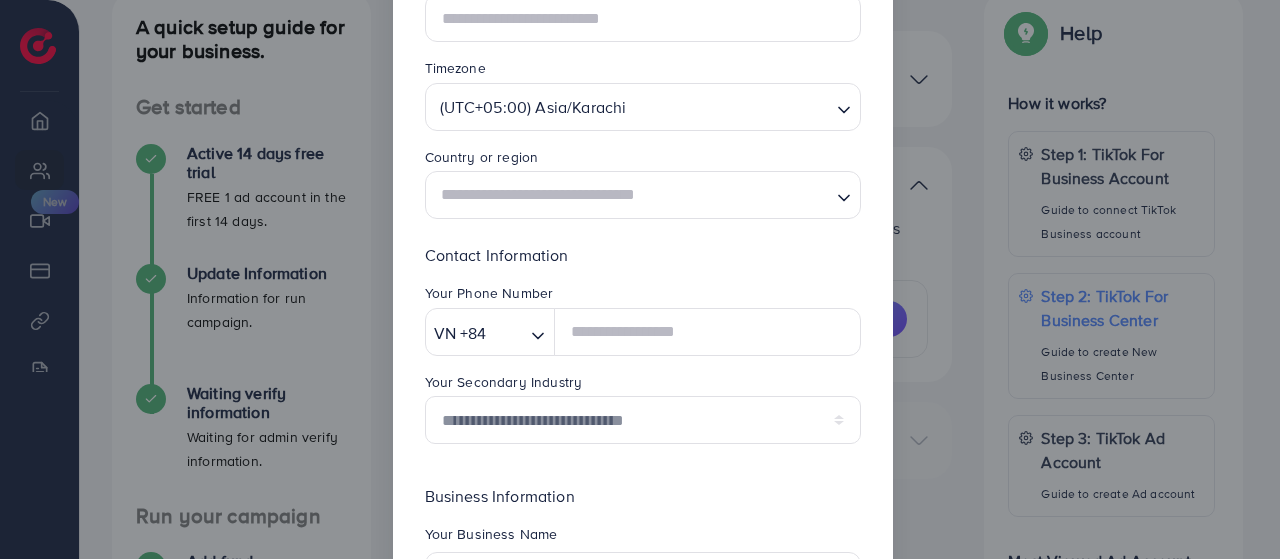 scroll, scrollTop: 157, scrollLeft: 0, axis: vertical 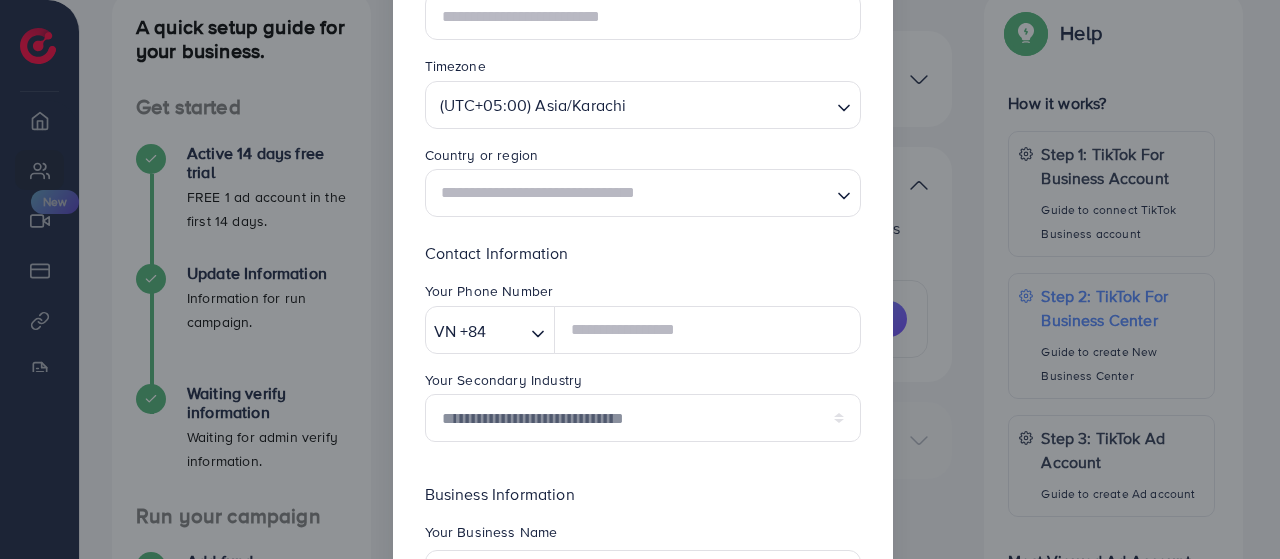 click at bounding box center (631, 193) 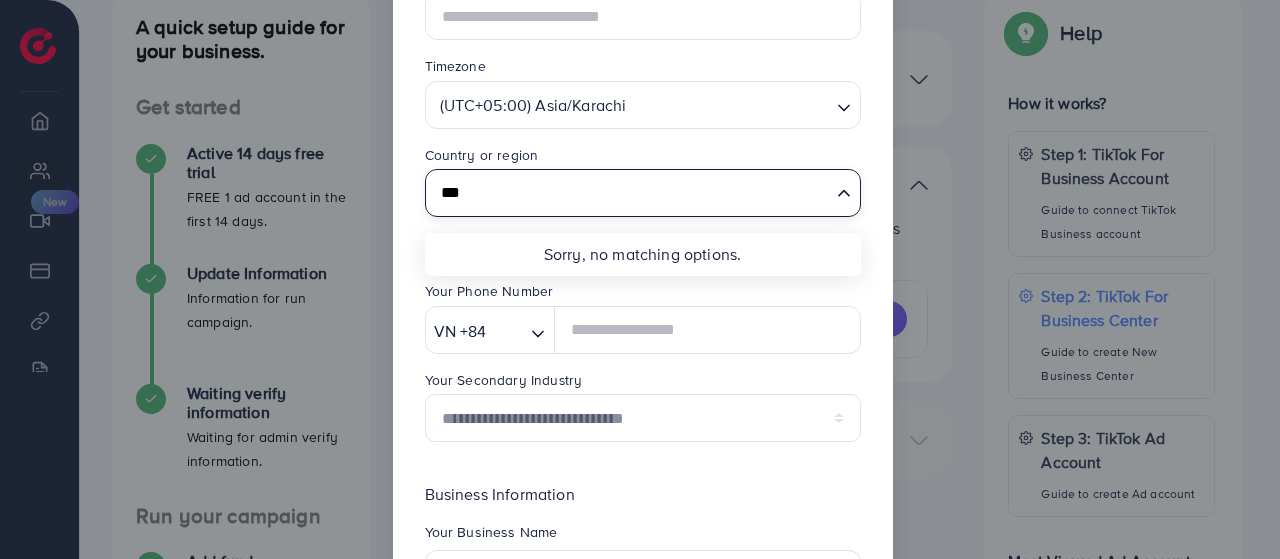 type on "***" 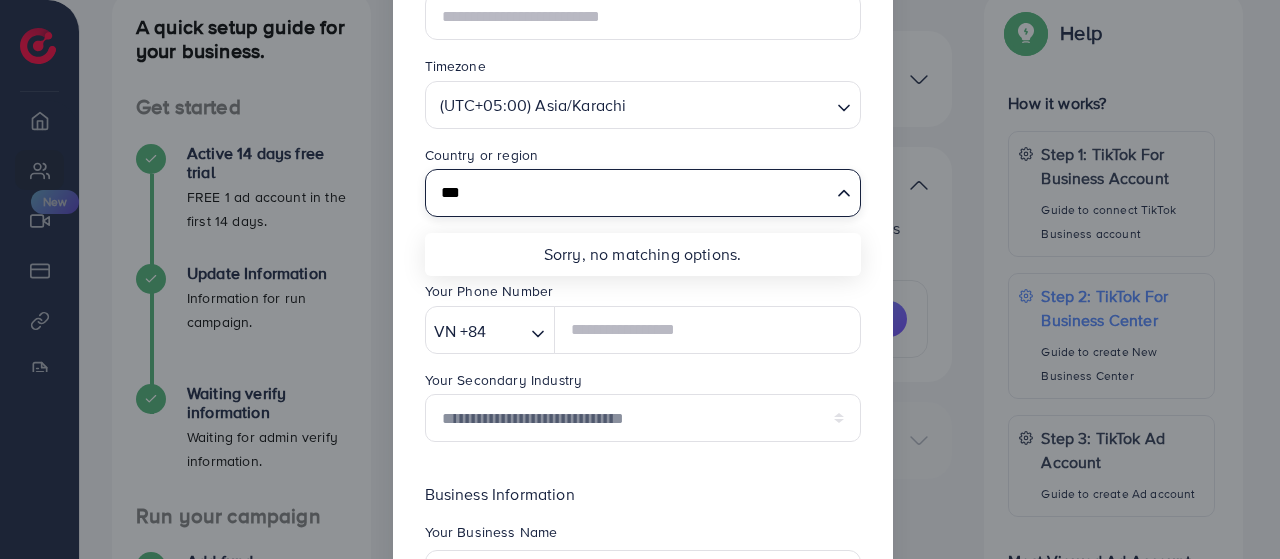 type 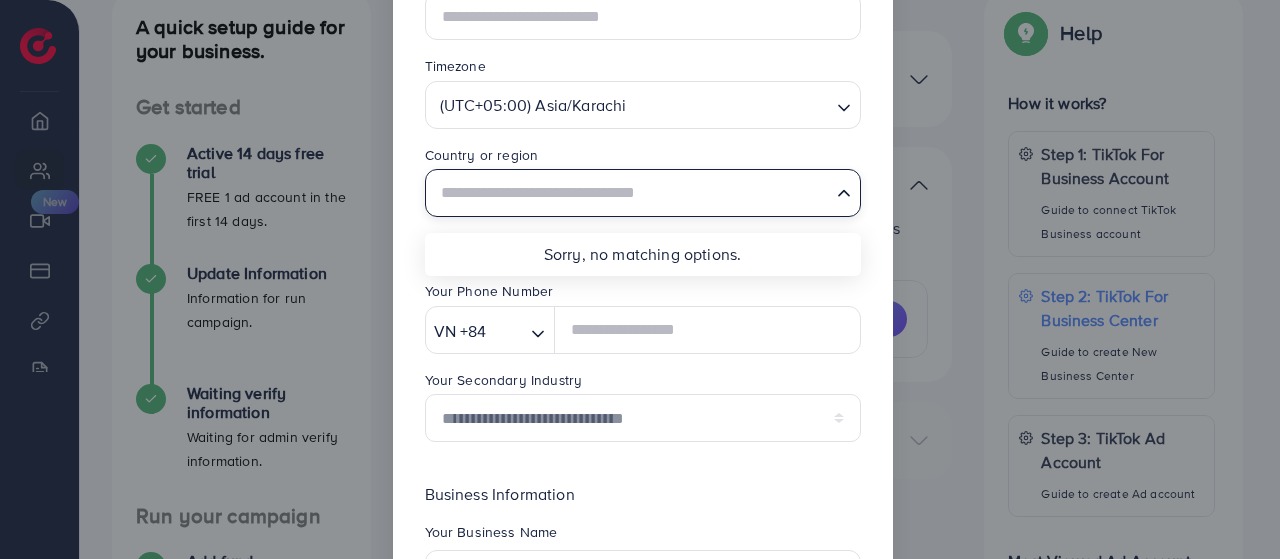 click on "Country or region" at bounding box center [643, 157] 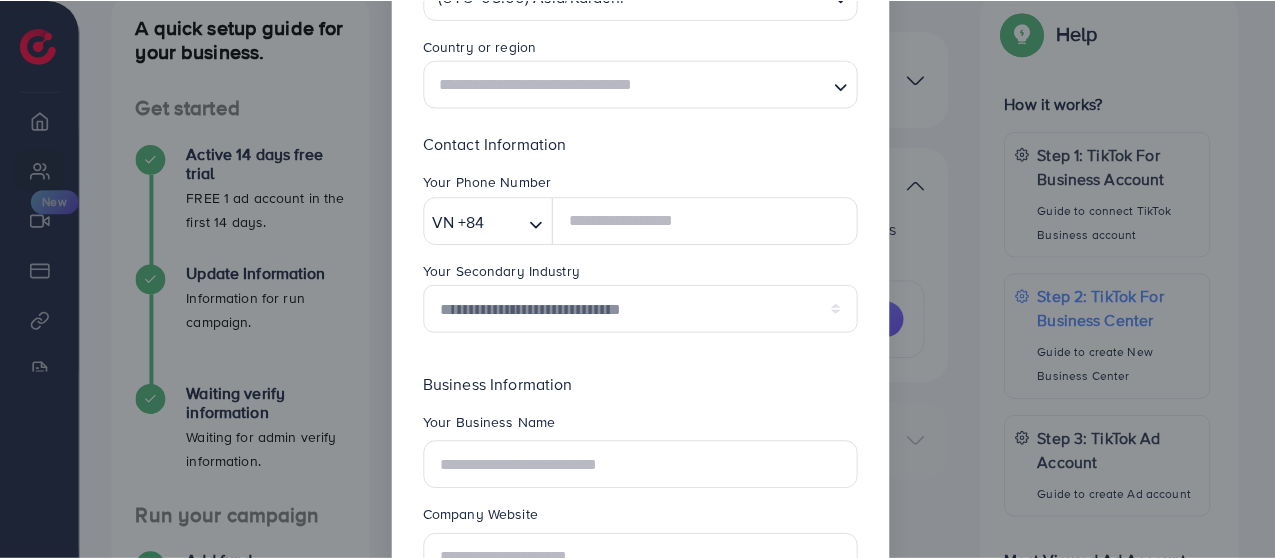 scroll, scrollTop: 0, scrollLeft: 0, axis: both 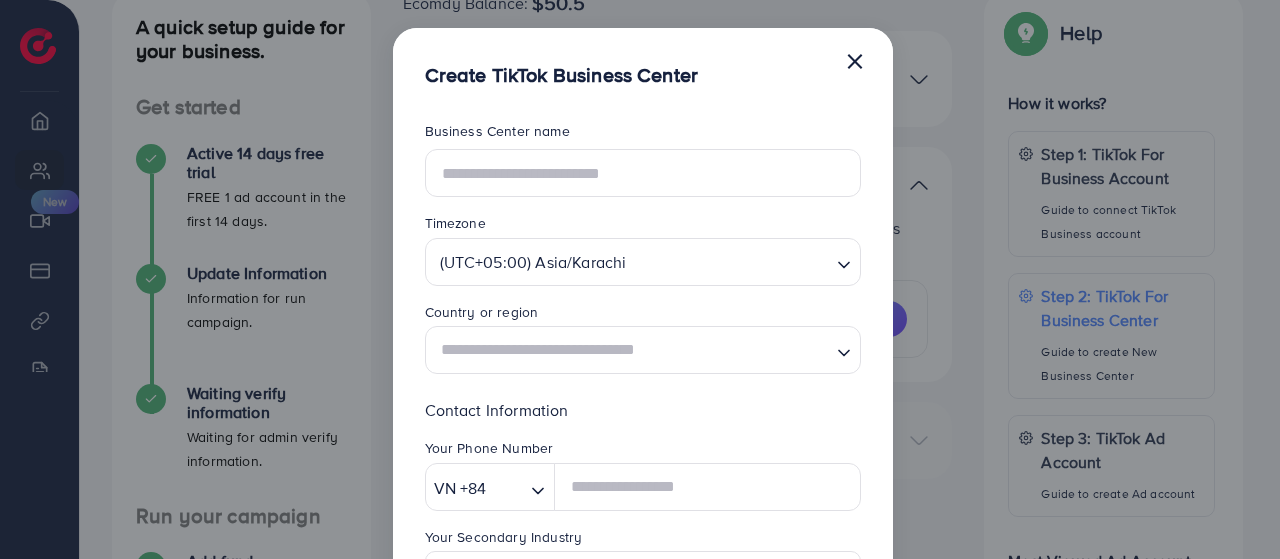 click on "×" at bounding box center [855, 60] 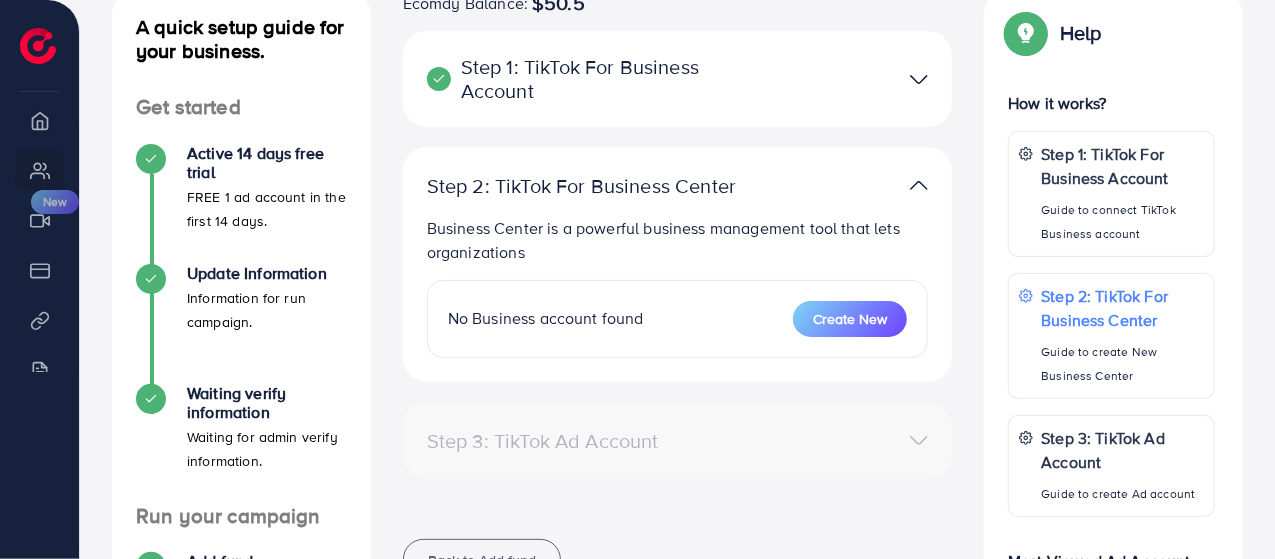 scroll, scrollTop: 45, scrollLeft: 0, axis: vertical 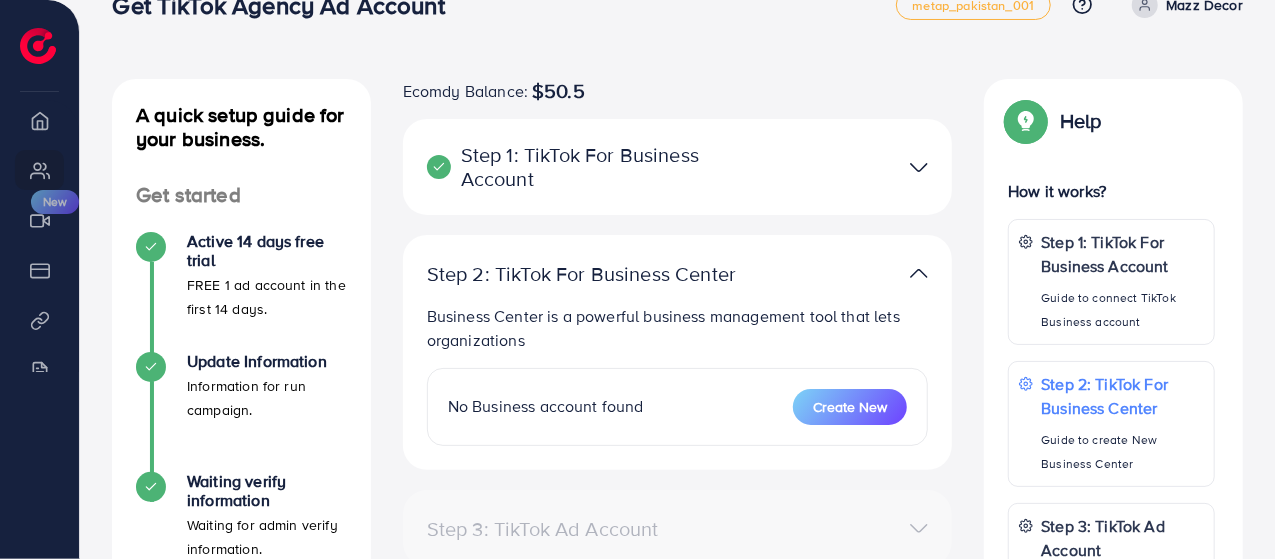 click at bounding box center [919, 167] 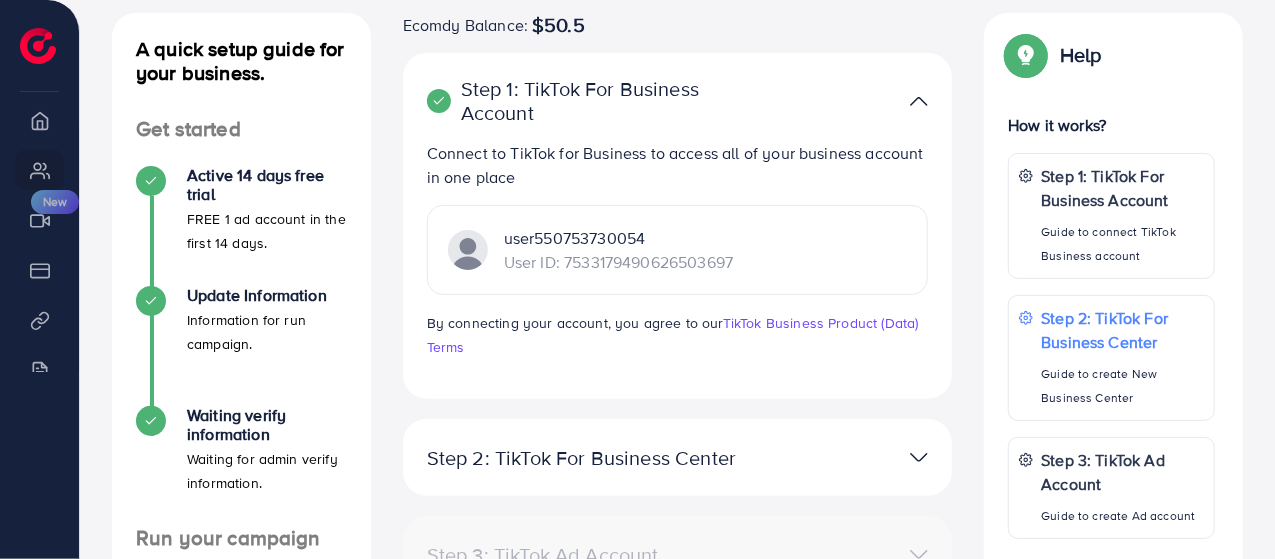 scroll, scrollTop: 117, scrollLeft: 0, axis: vertical 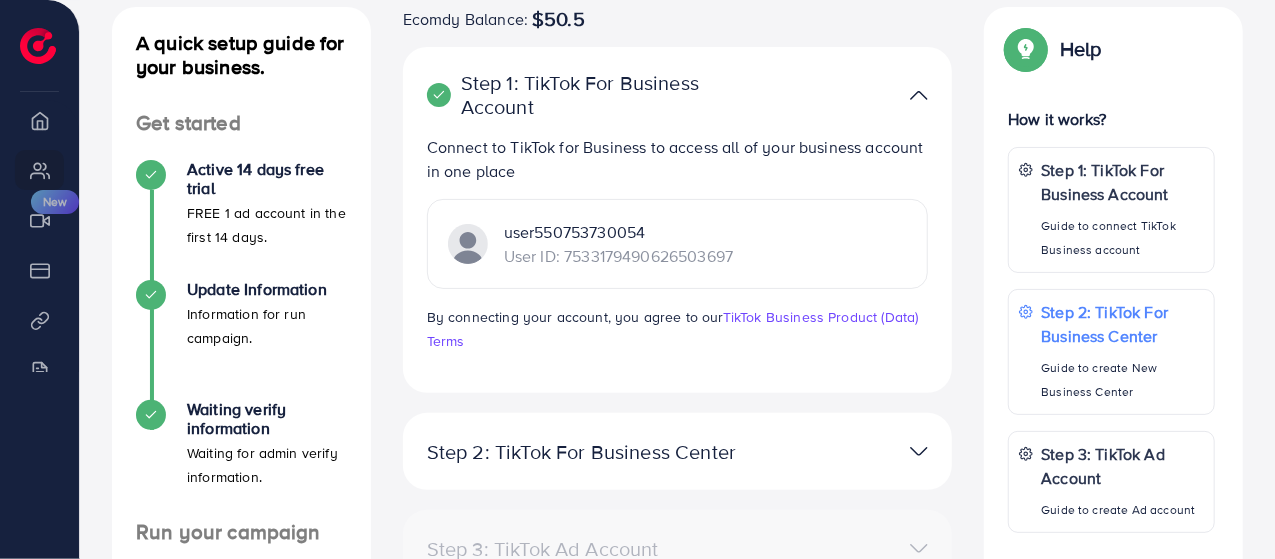 click at bounding box center (919, 95) 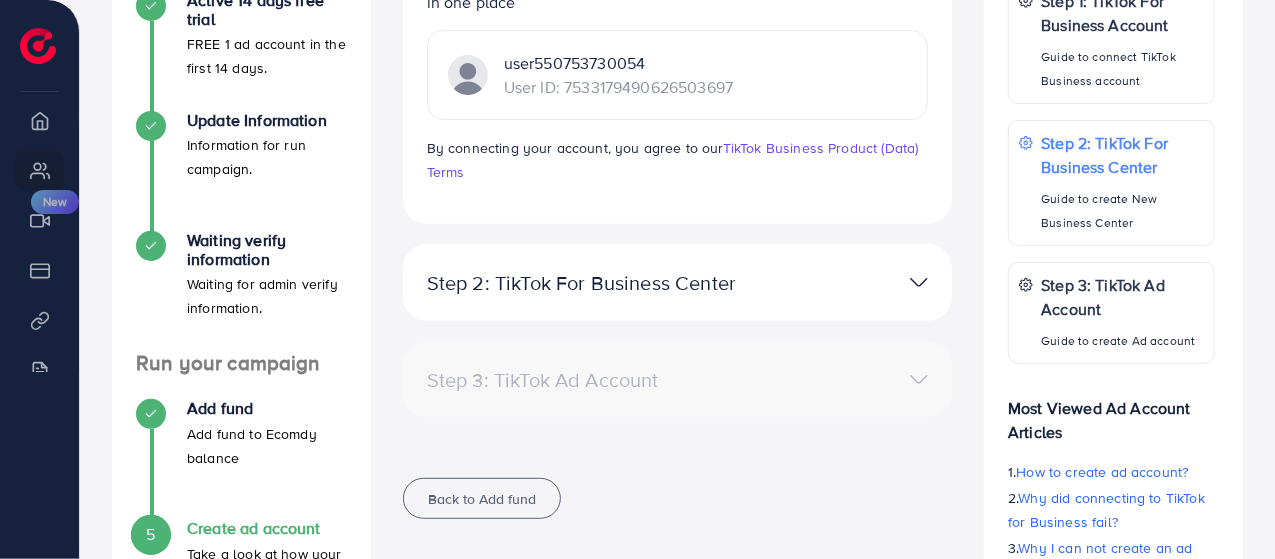 scroll, scrollTop: 295, scrollLeft: 0, axis: vertical 